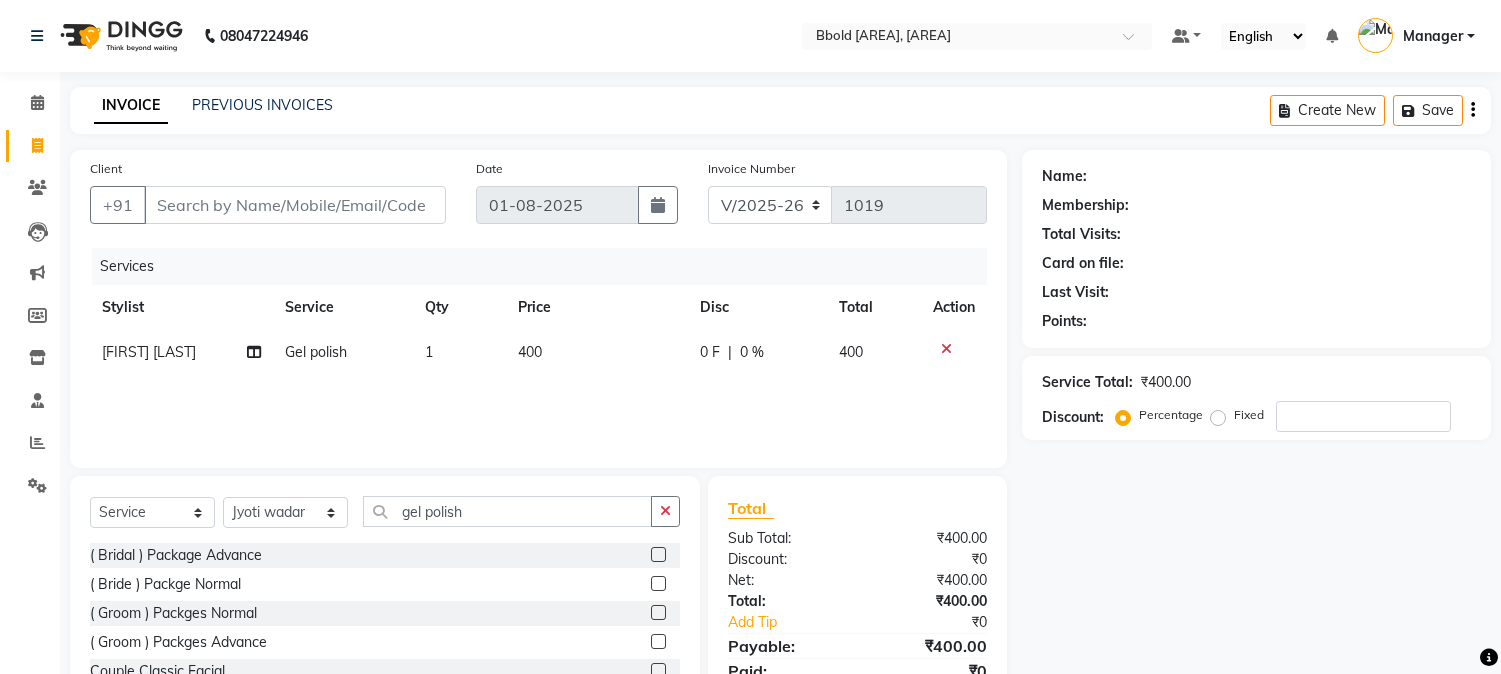 select on "7742" 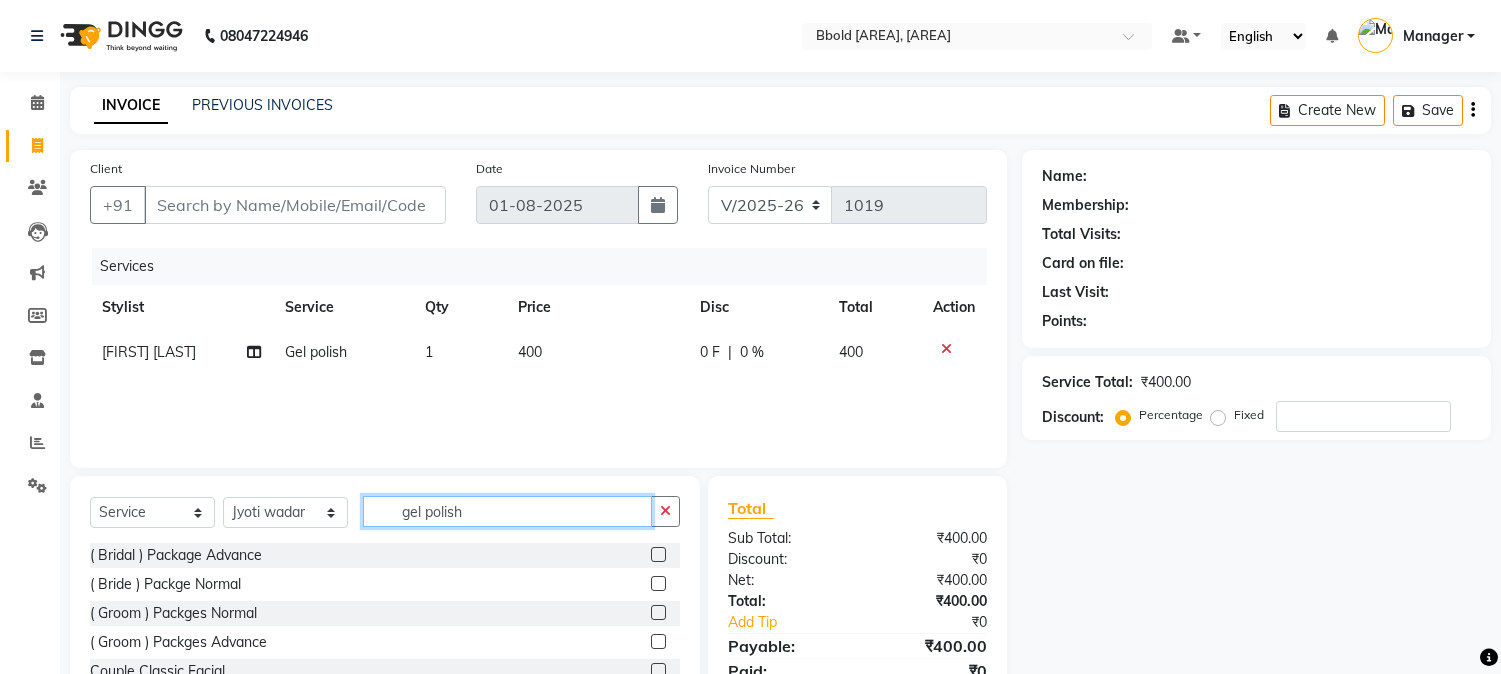 click on "gel polish" 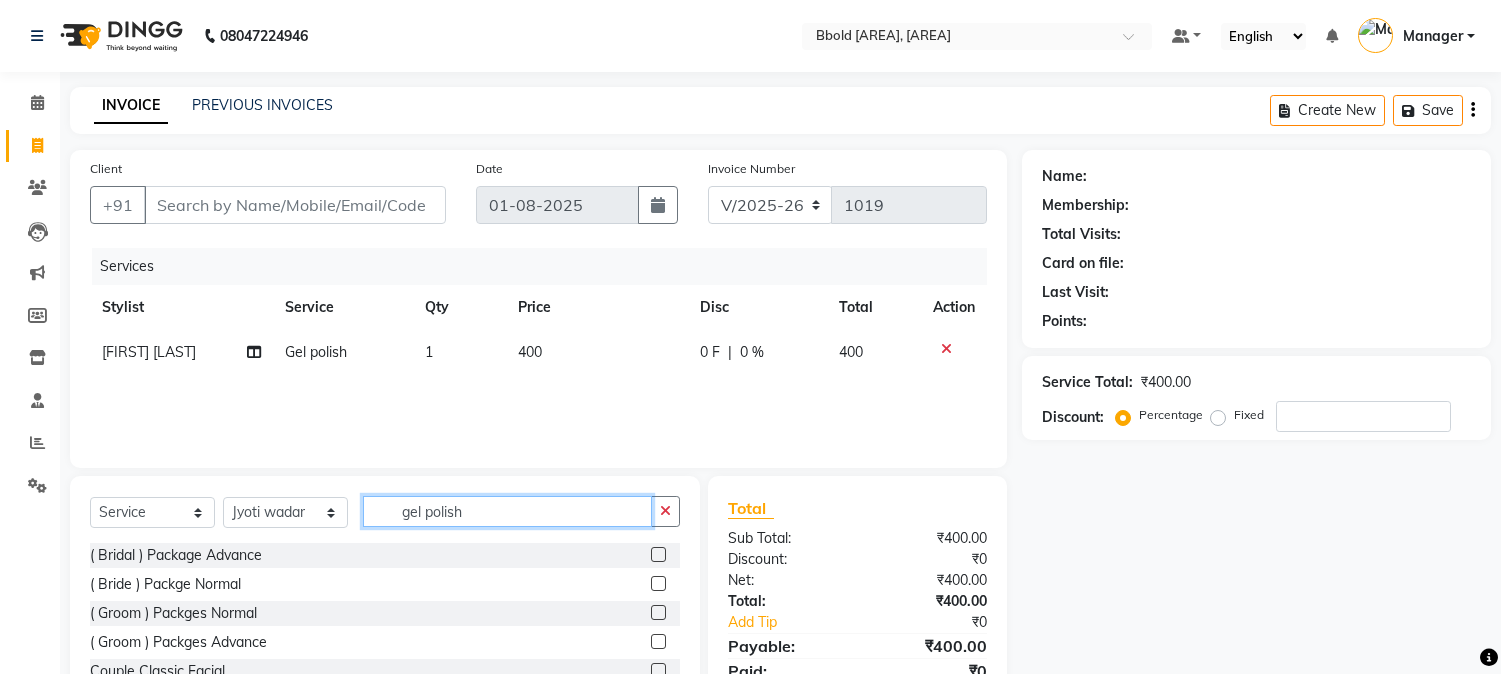 drag, startPoint x: 0, startPoint y: 0, endPoint x: 483, endPoint y: 512, distance: 703.87 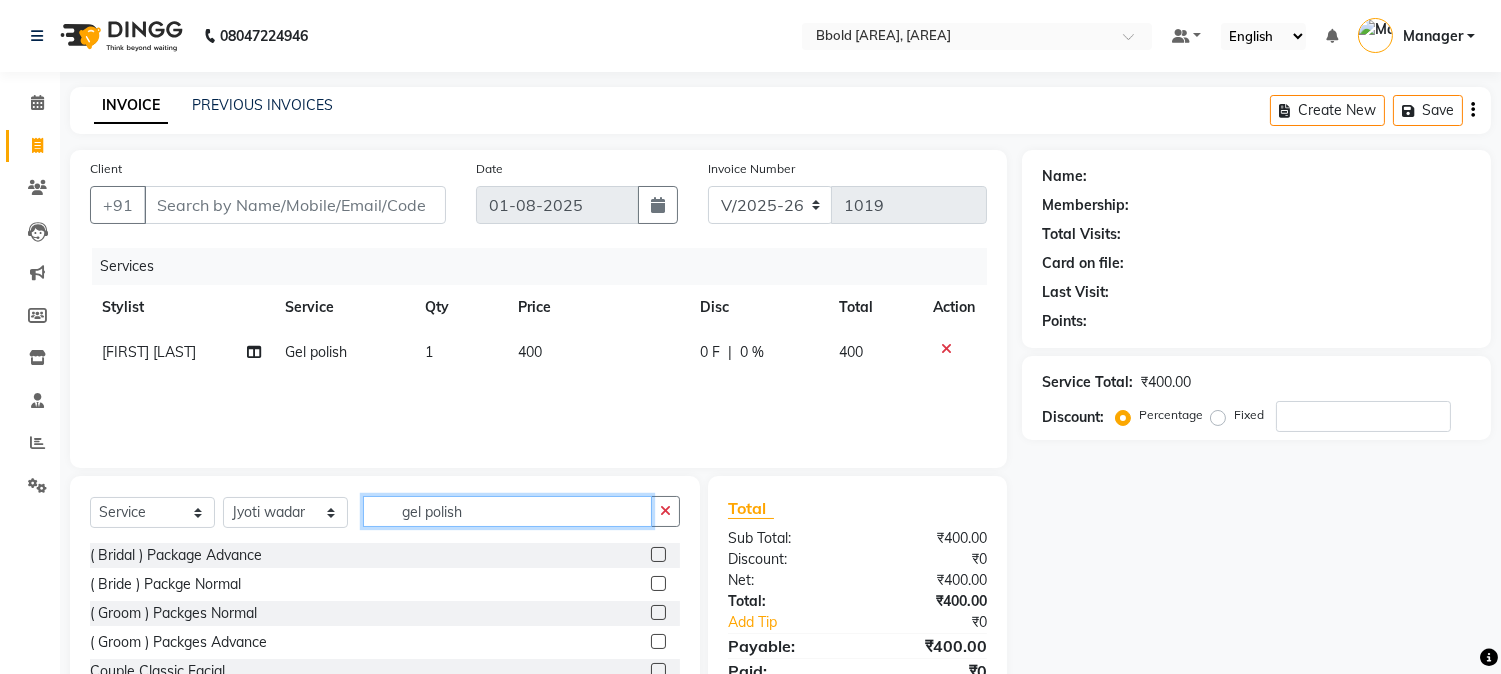 click on "gel polish" 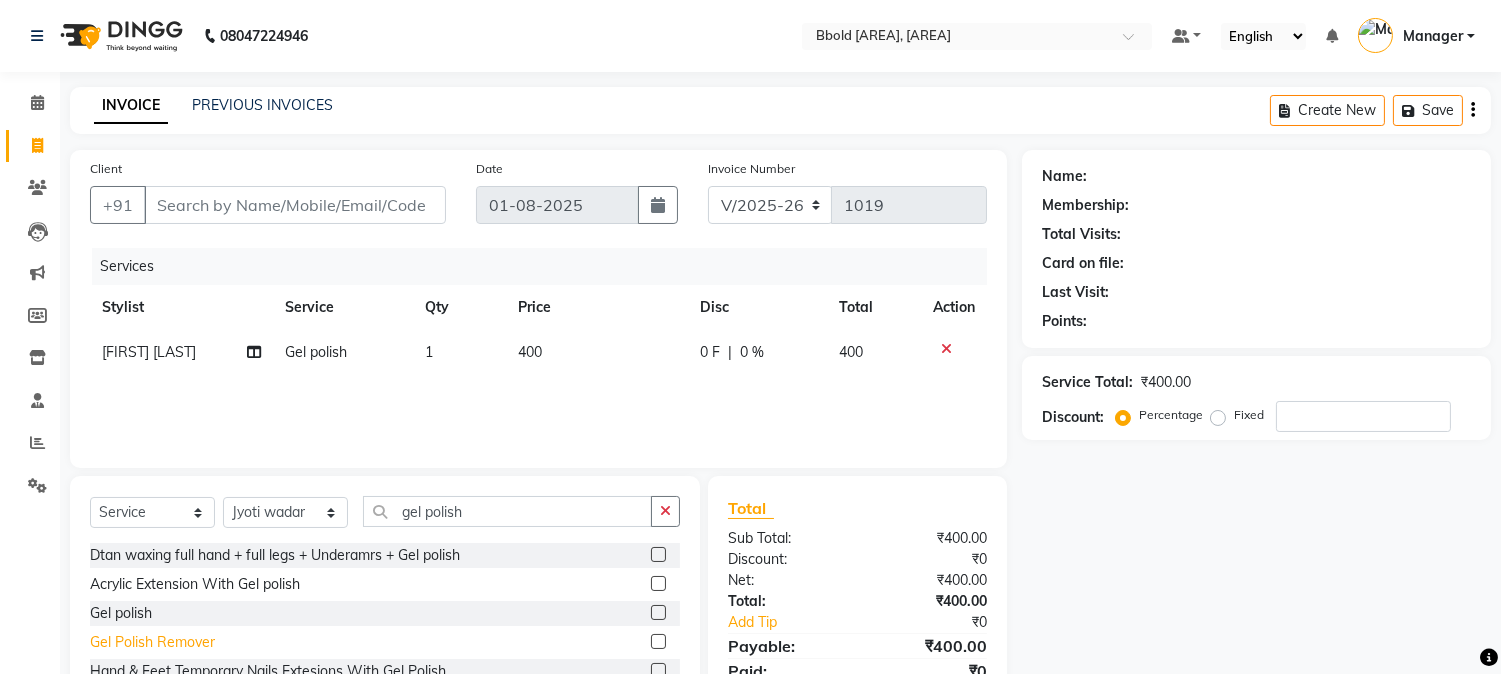 click on "Gel Polish Remover" 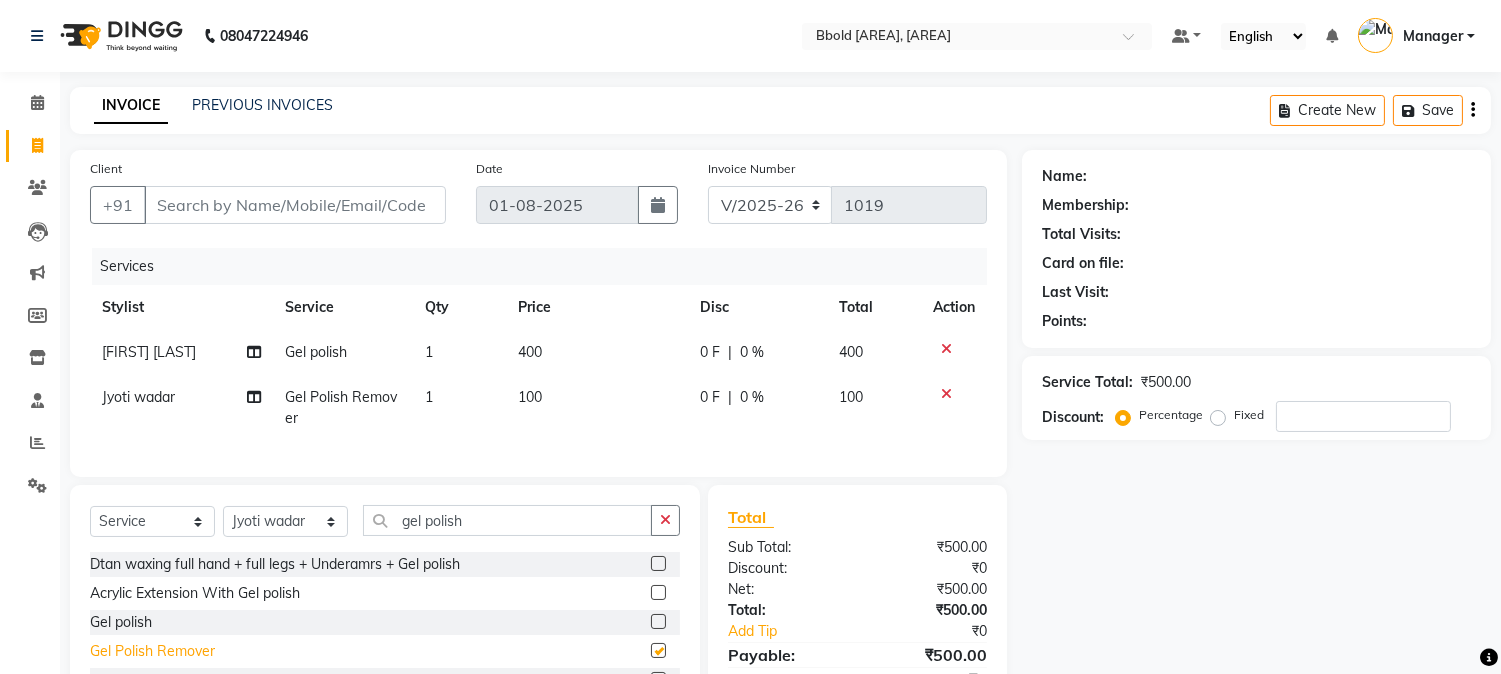 checkbox on "false" 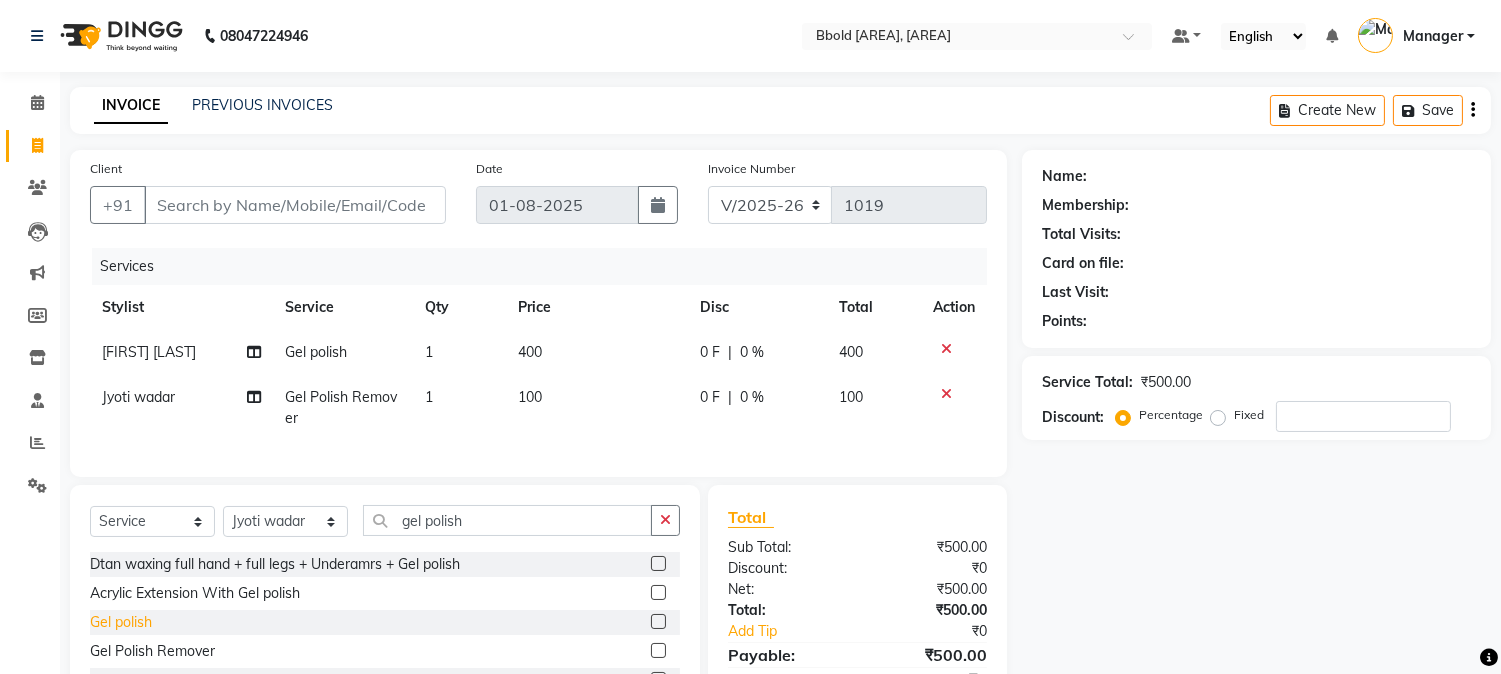 click on "Gel polish" 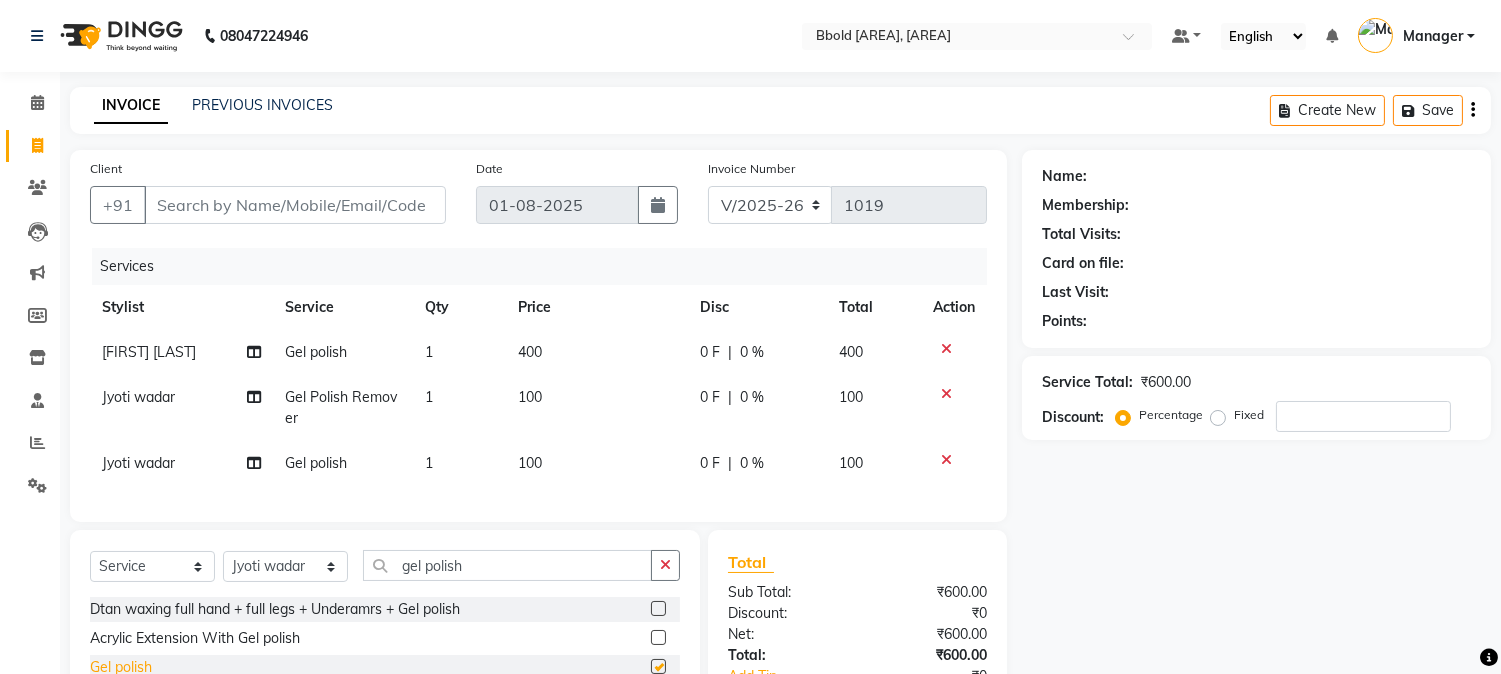 checkbox on "false" 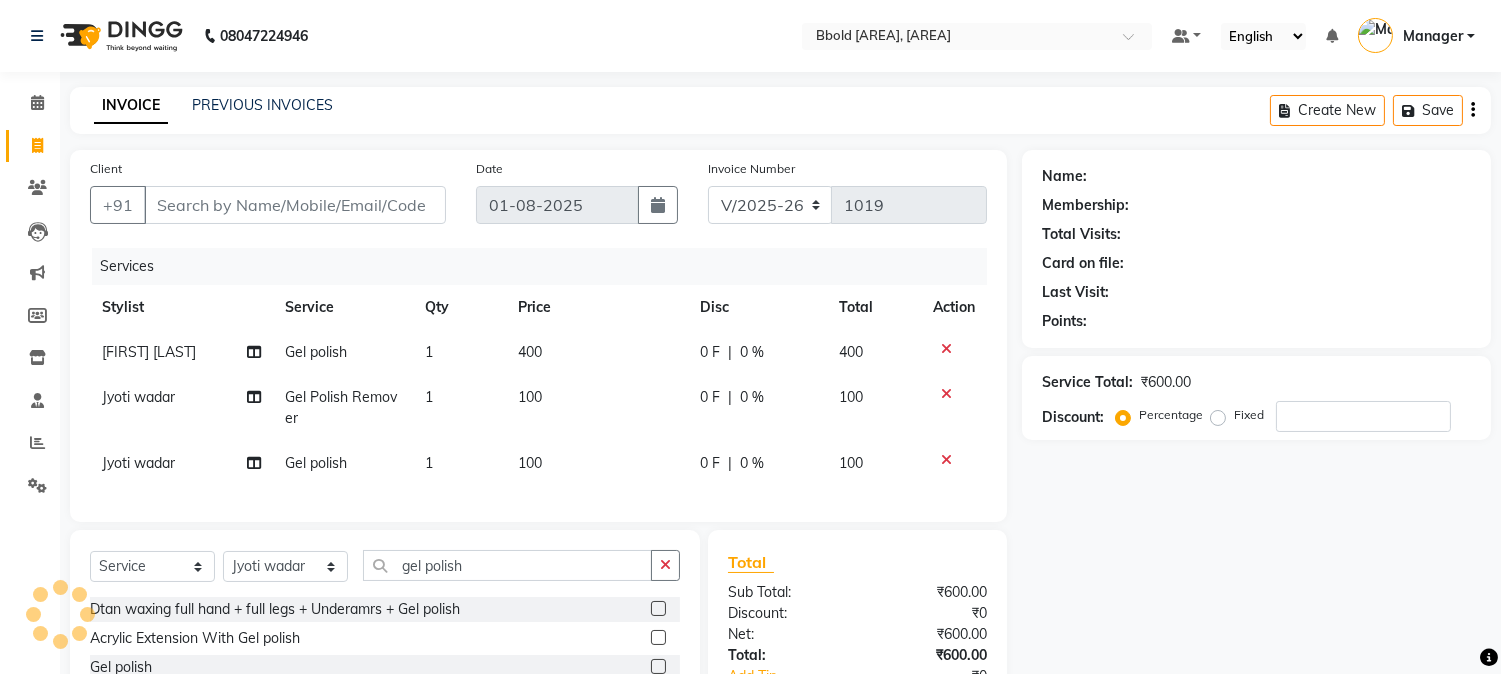 click on "100" 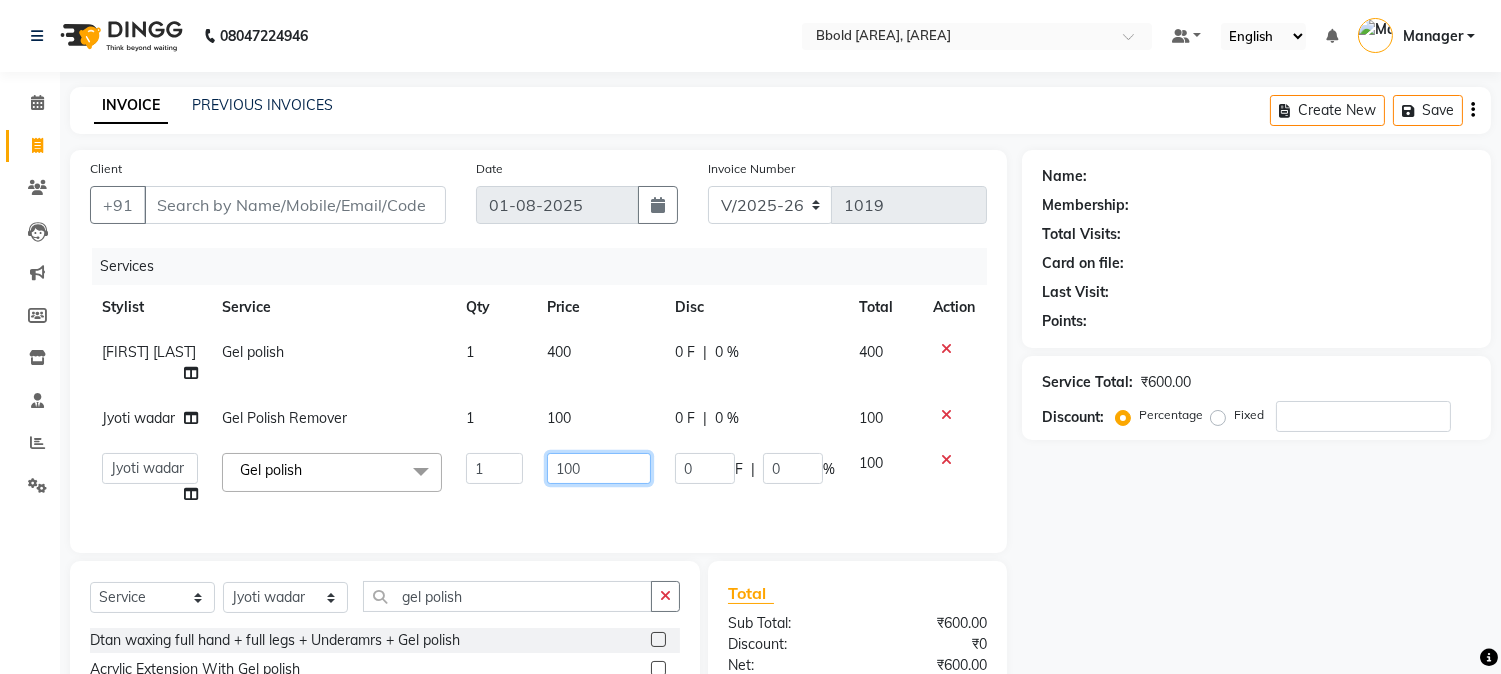 click on "100" 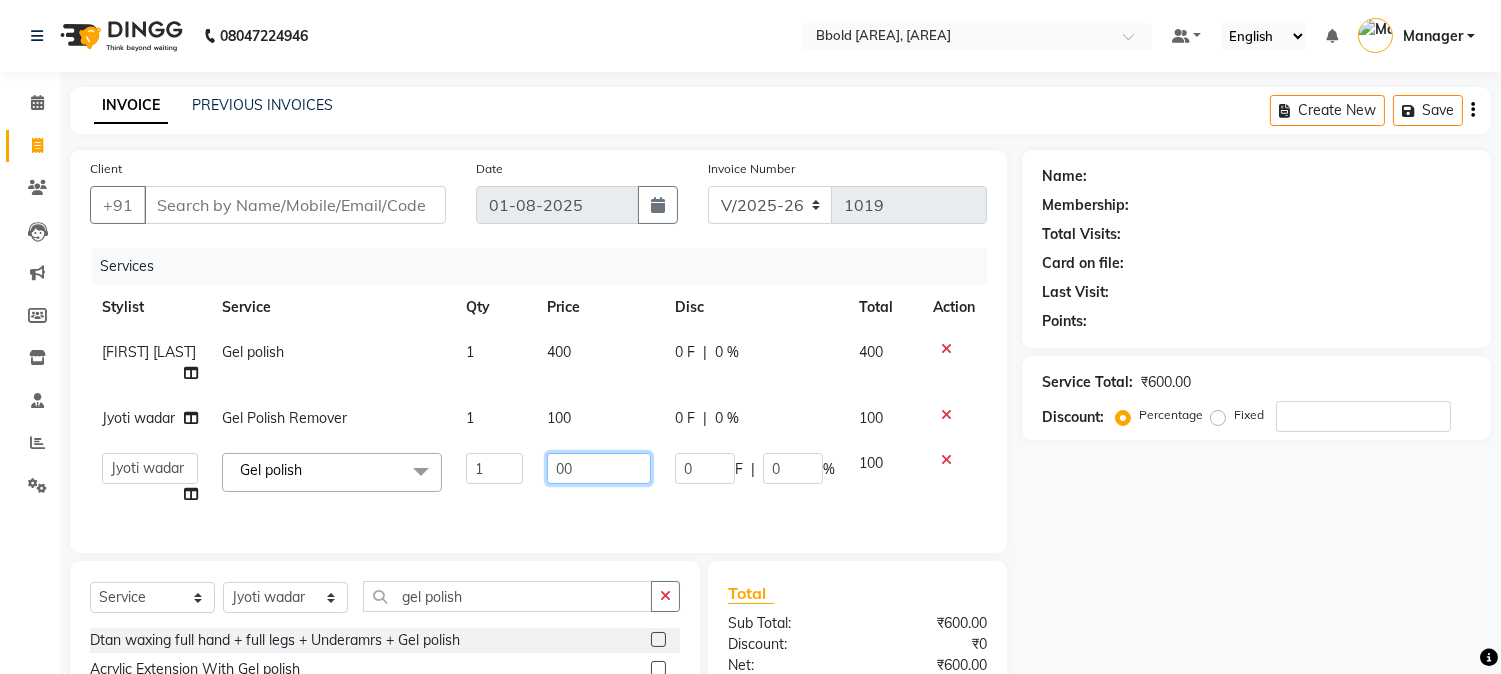 type on "200" 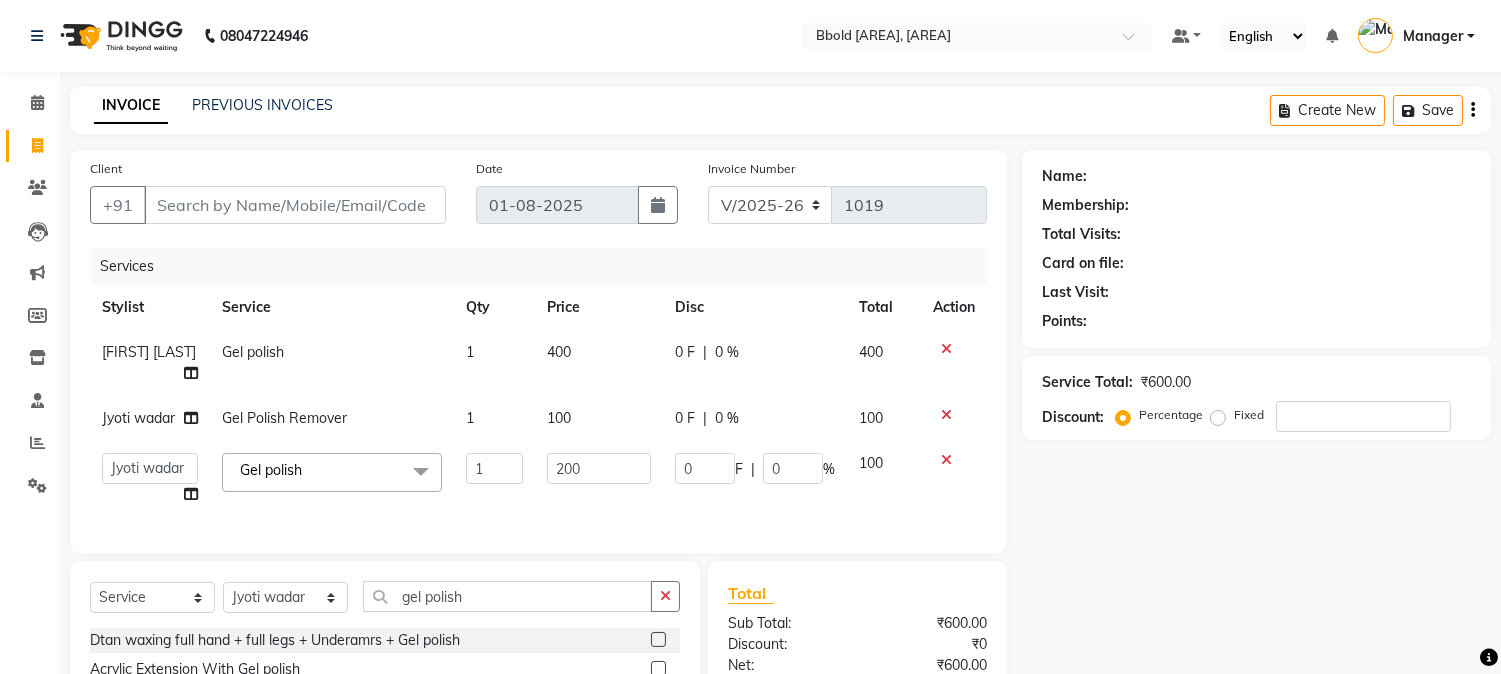 click on "100" 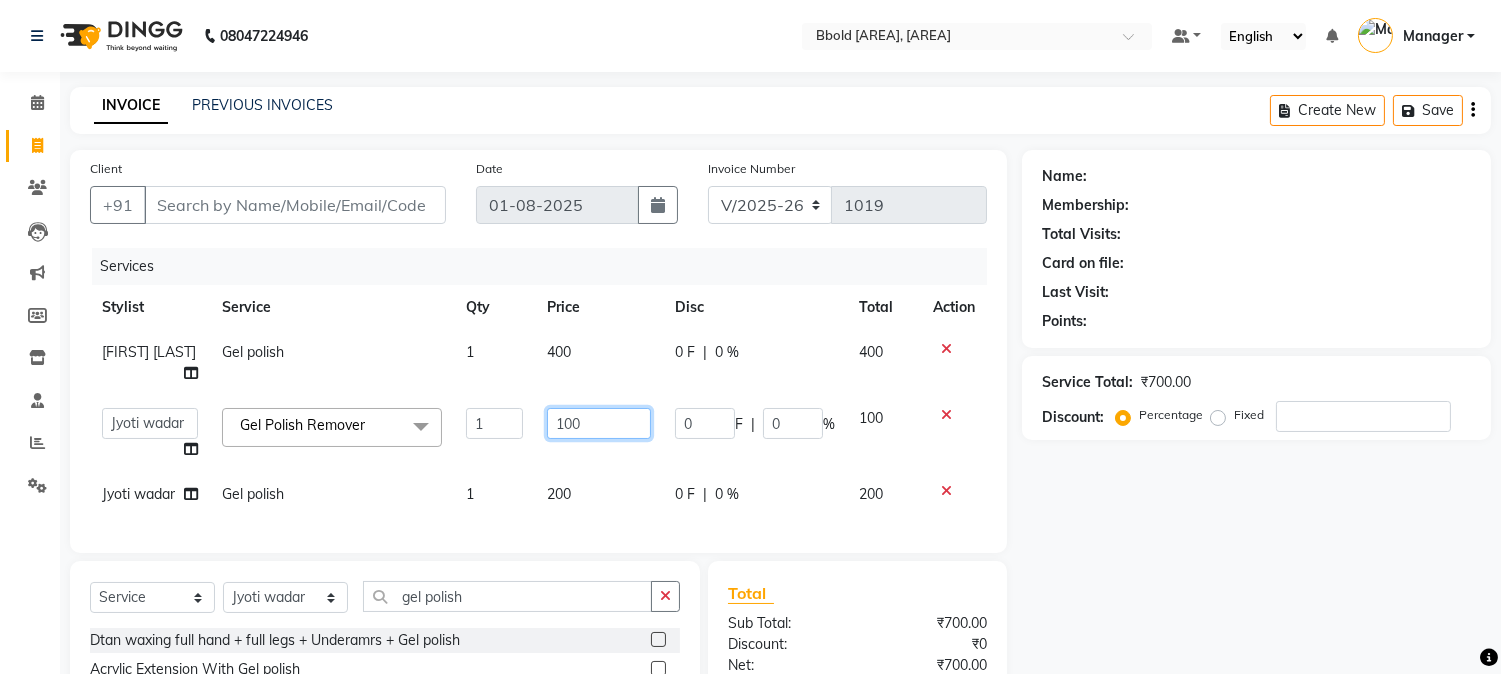 click on "100" 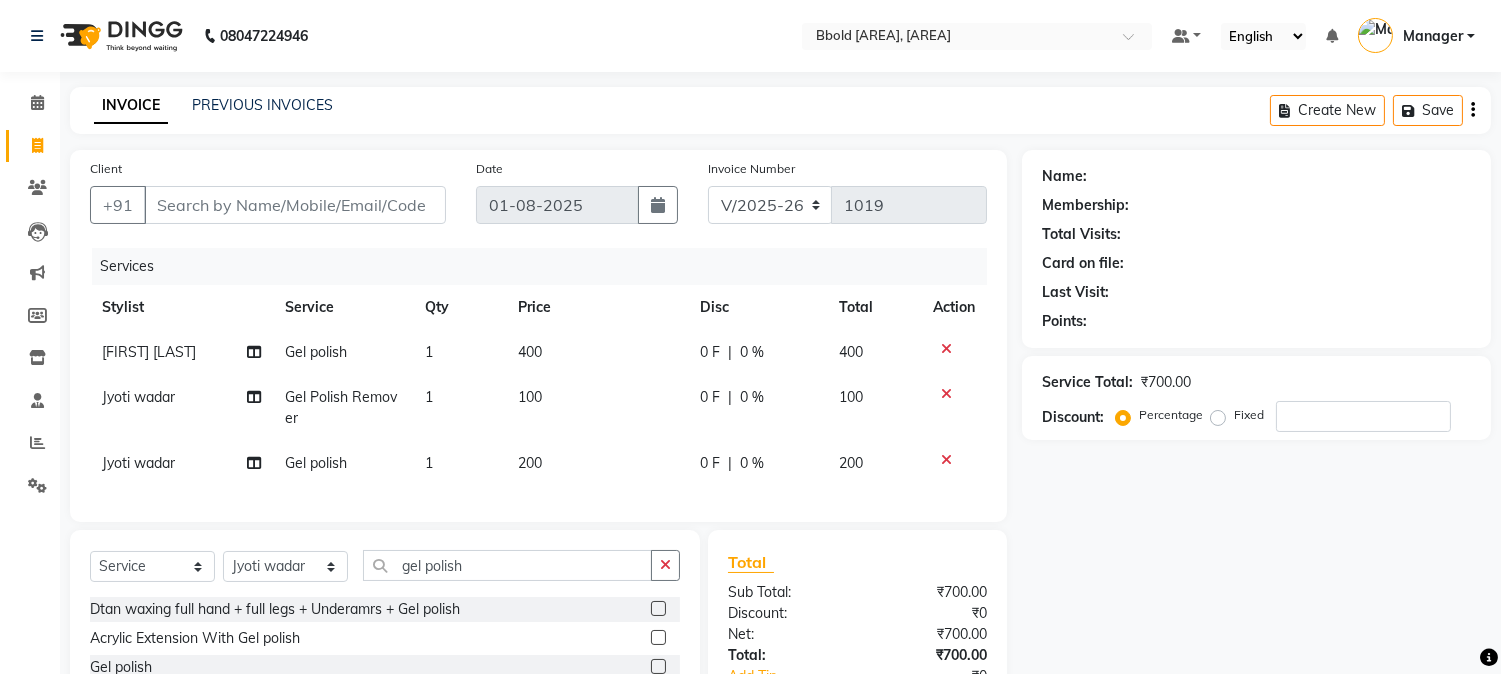 click on "200" 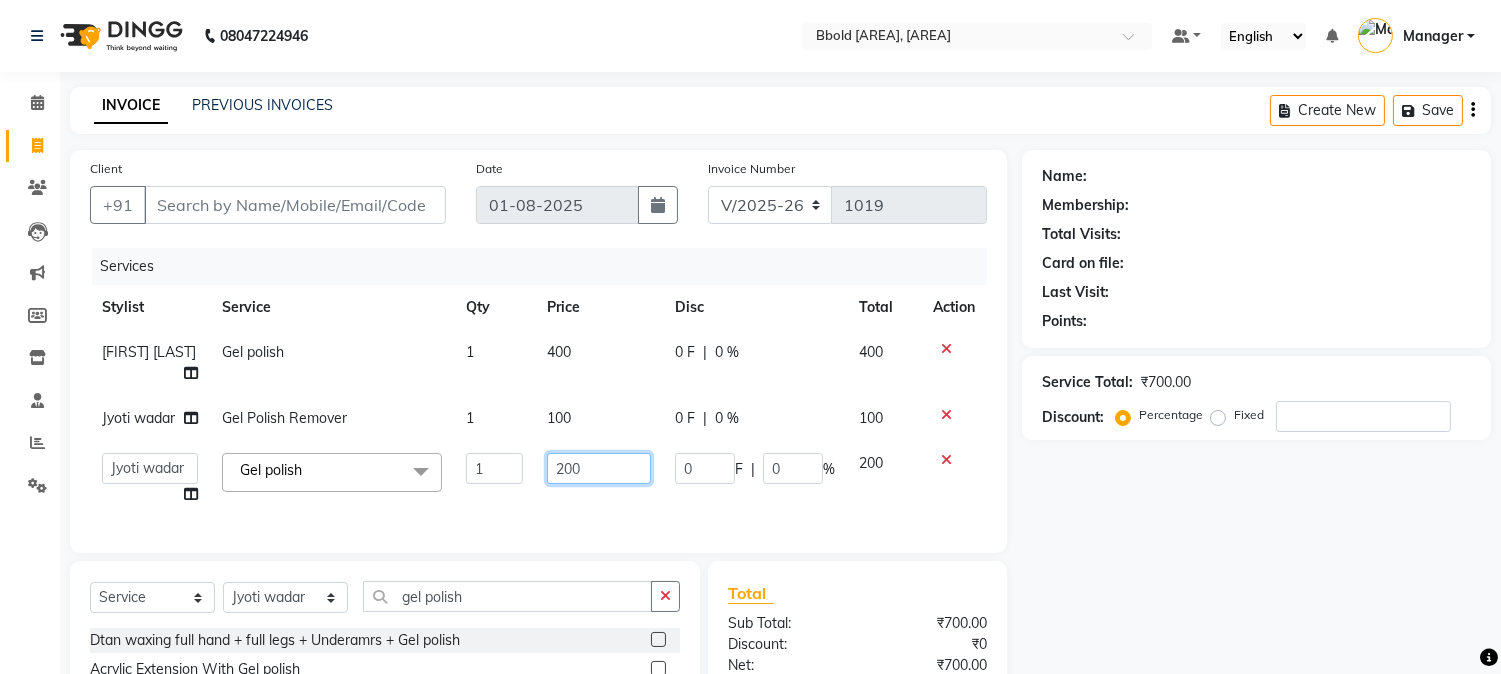 click on "200" 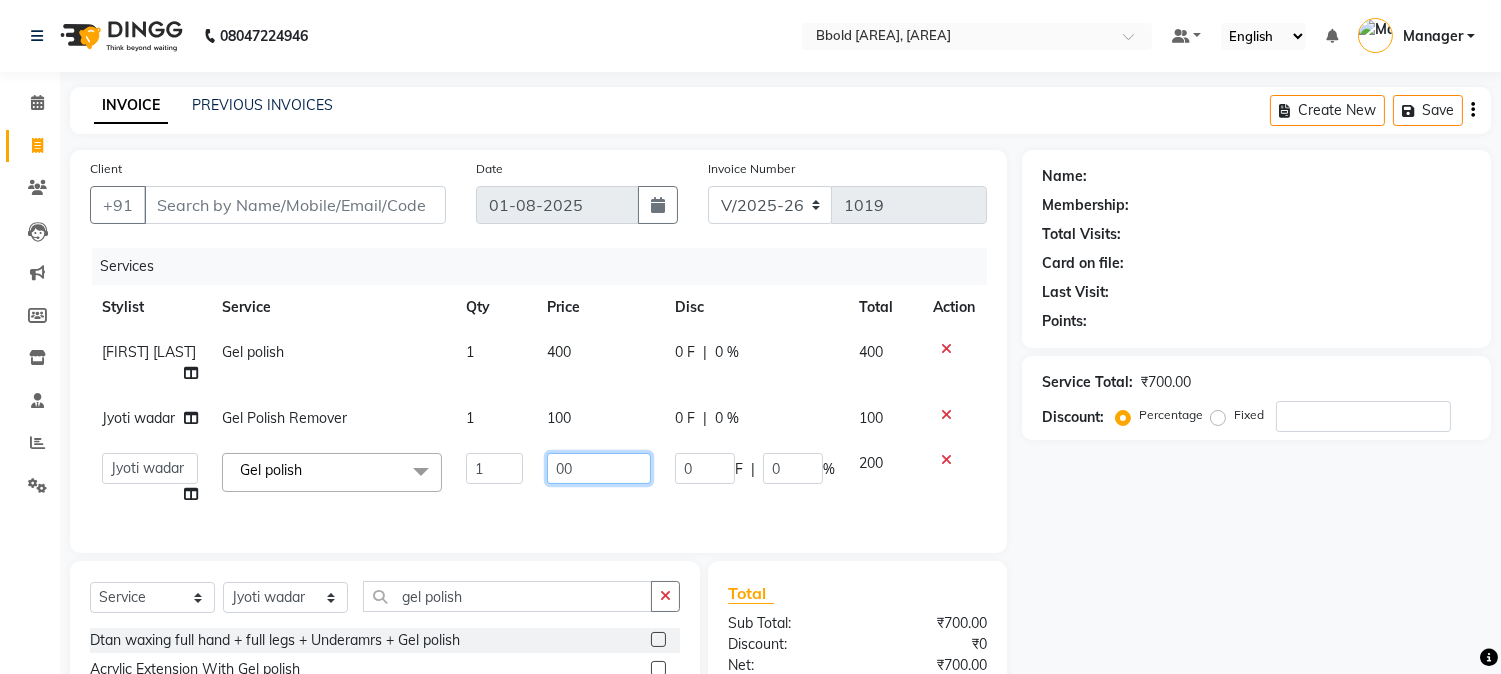 type on "300" 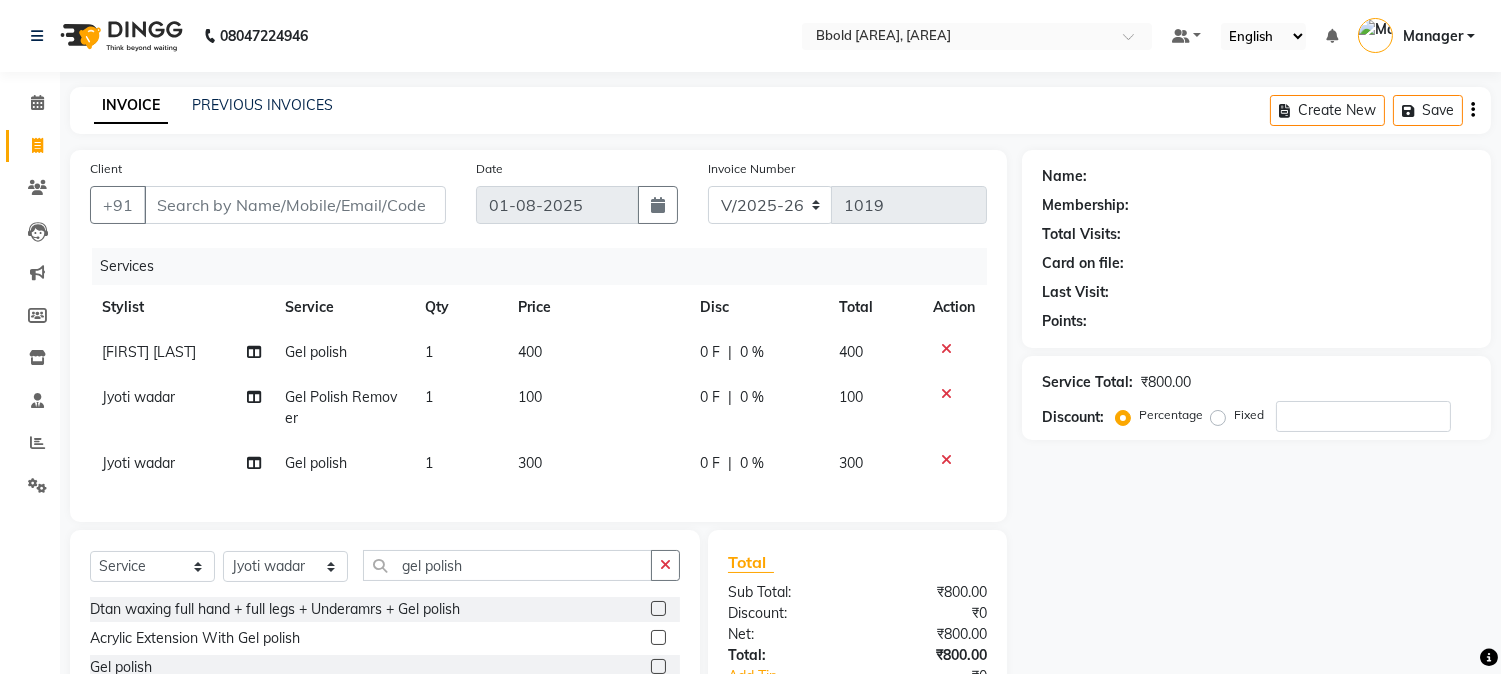 click on "Name: Membership: Total Visits: Card on file: Last Visit:  Points:  Service Total:  ₹800.00  Discount:  Percentage   Fixed" 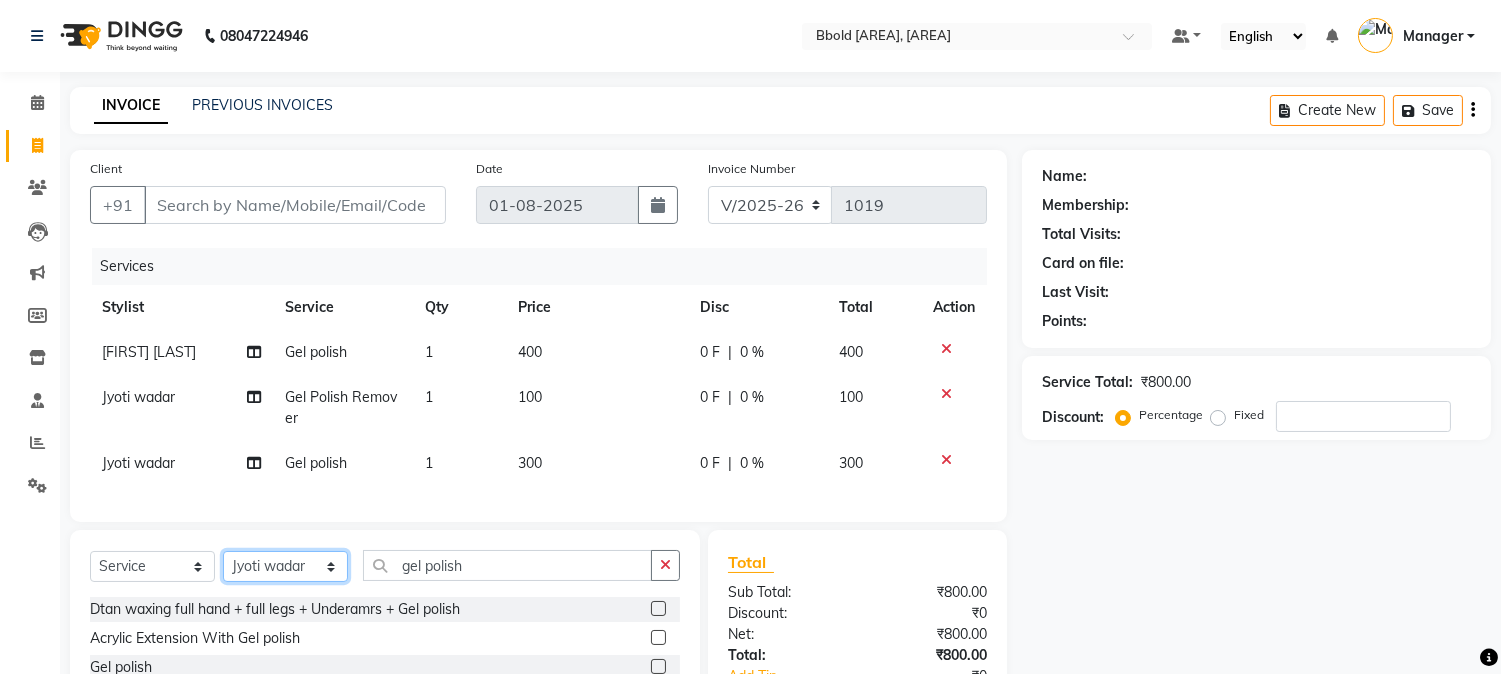 click on "Select Stylist [NAME] [NAME] [NAME] [NAME] Manager [NAME] [NAME] [NAME] [NAME] Samruddhi Mhamunkar Sayali Sonam soni Swati Singh" 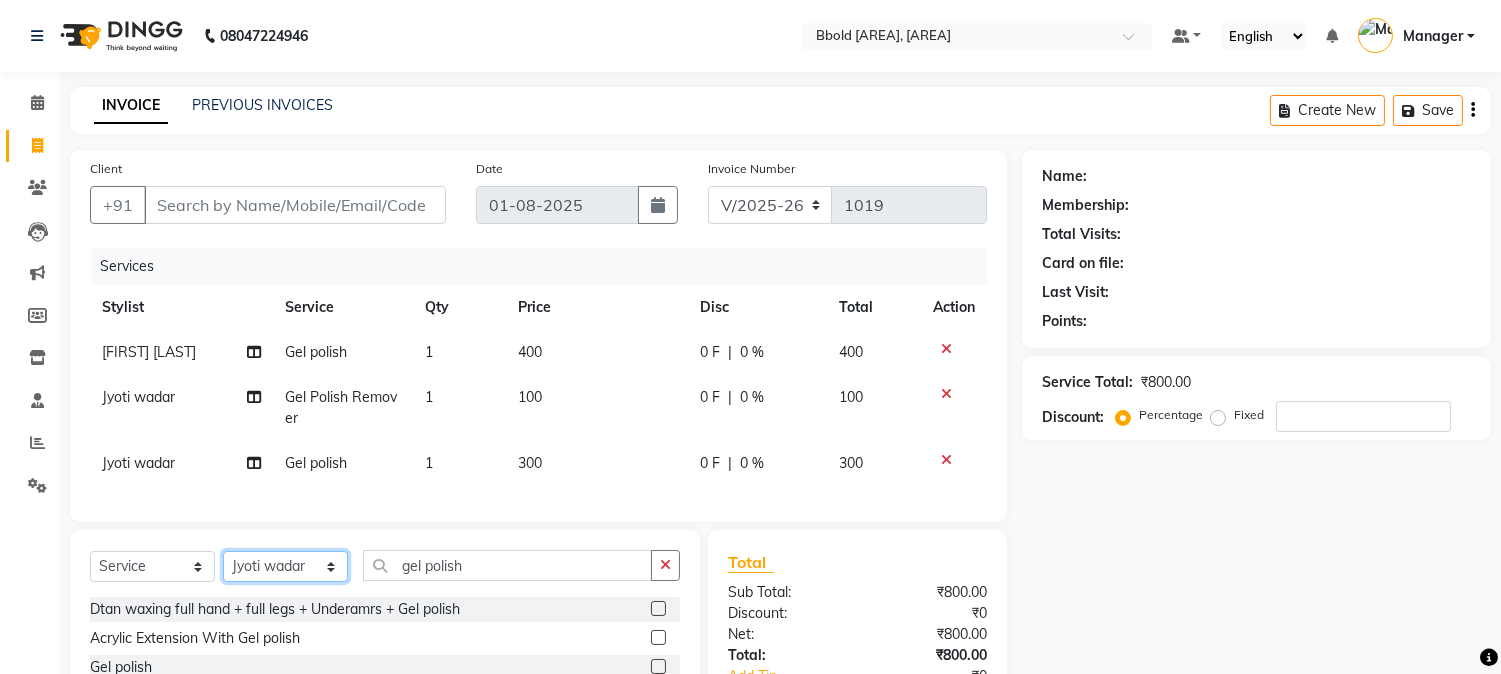 select on "85918" 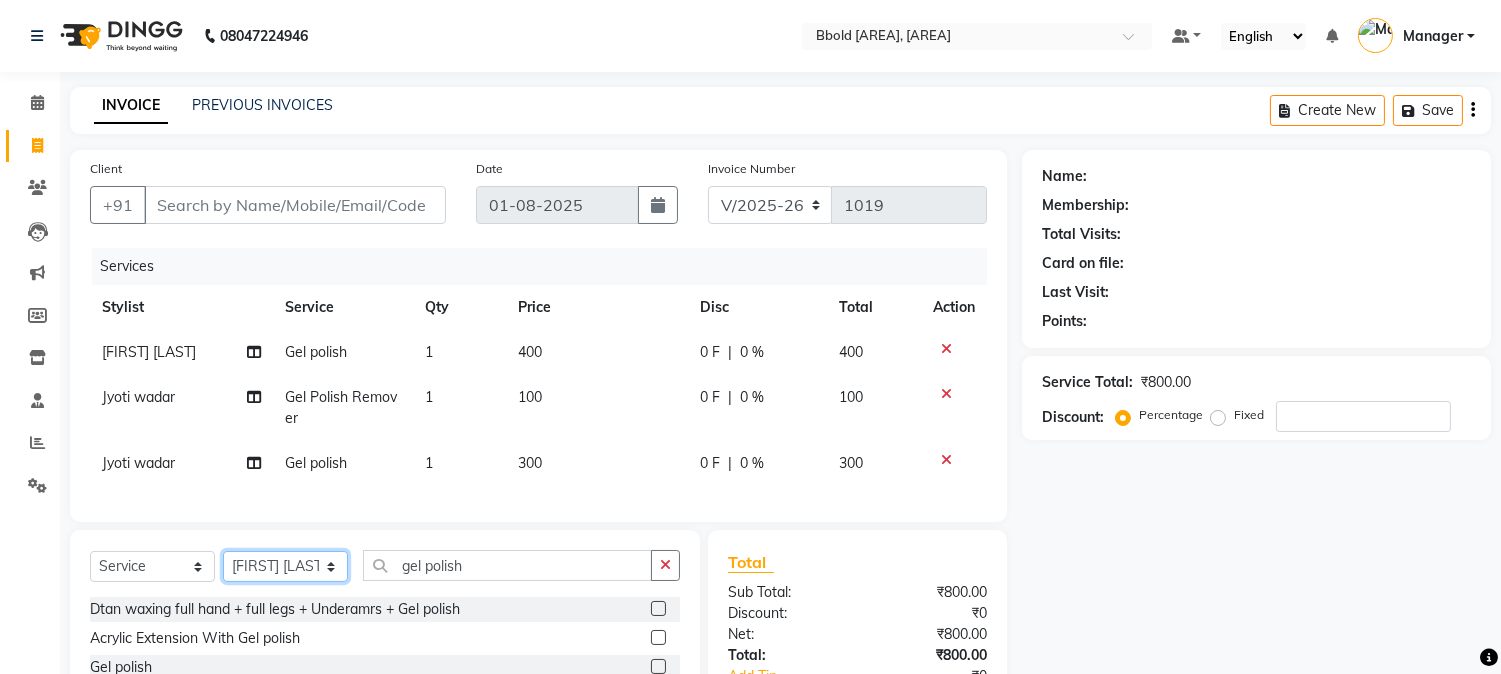 click on "Select Stylist [NAME] [NAME] [NAME] [NAME] Manager [NAME] [NAME] [NAME] [NAME] Samruddhi Mhamunkar Sayali Sonam soni Swati Singh" 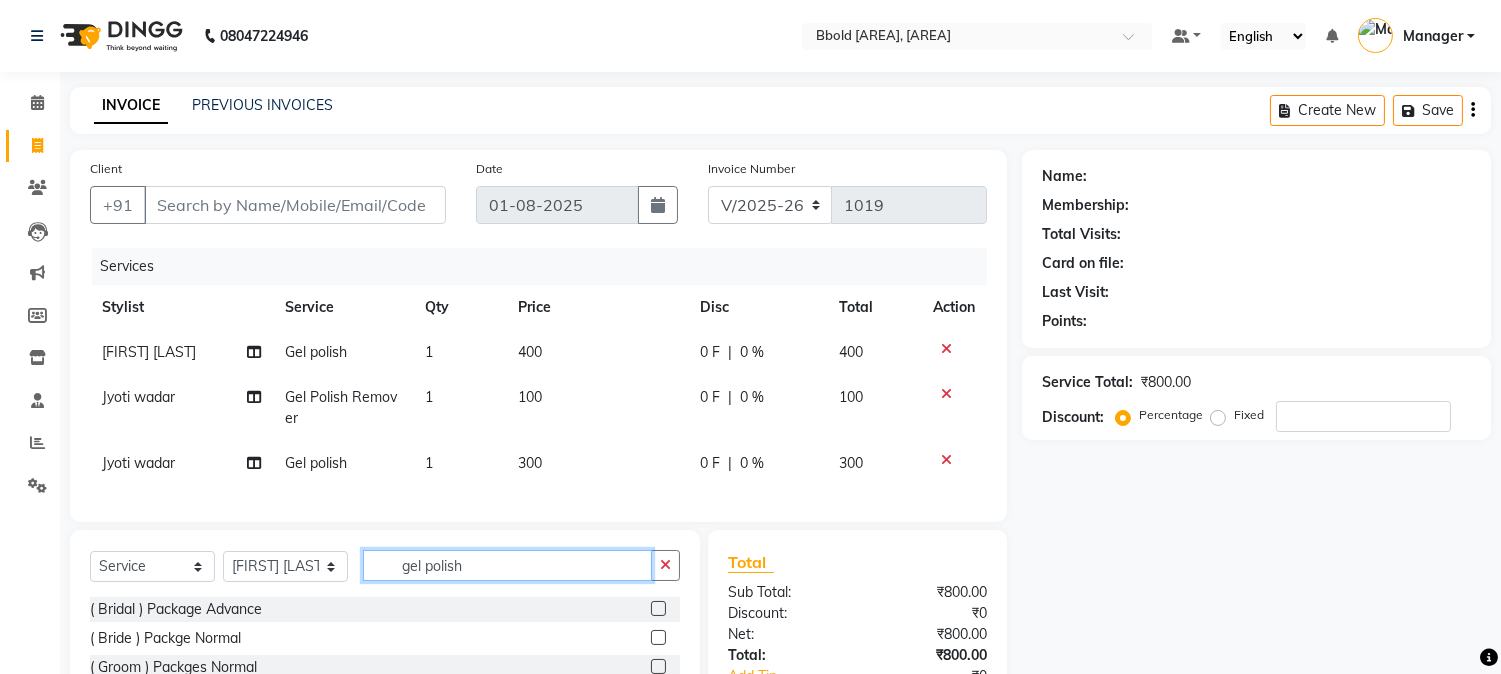 click on "gel polish" 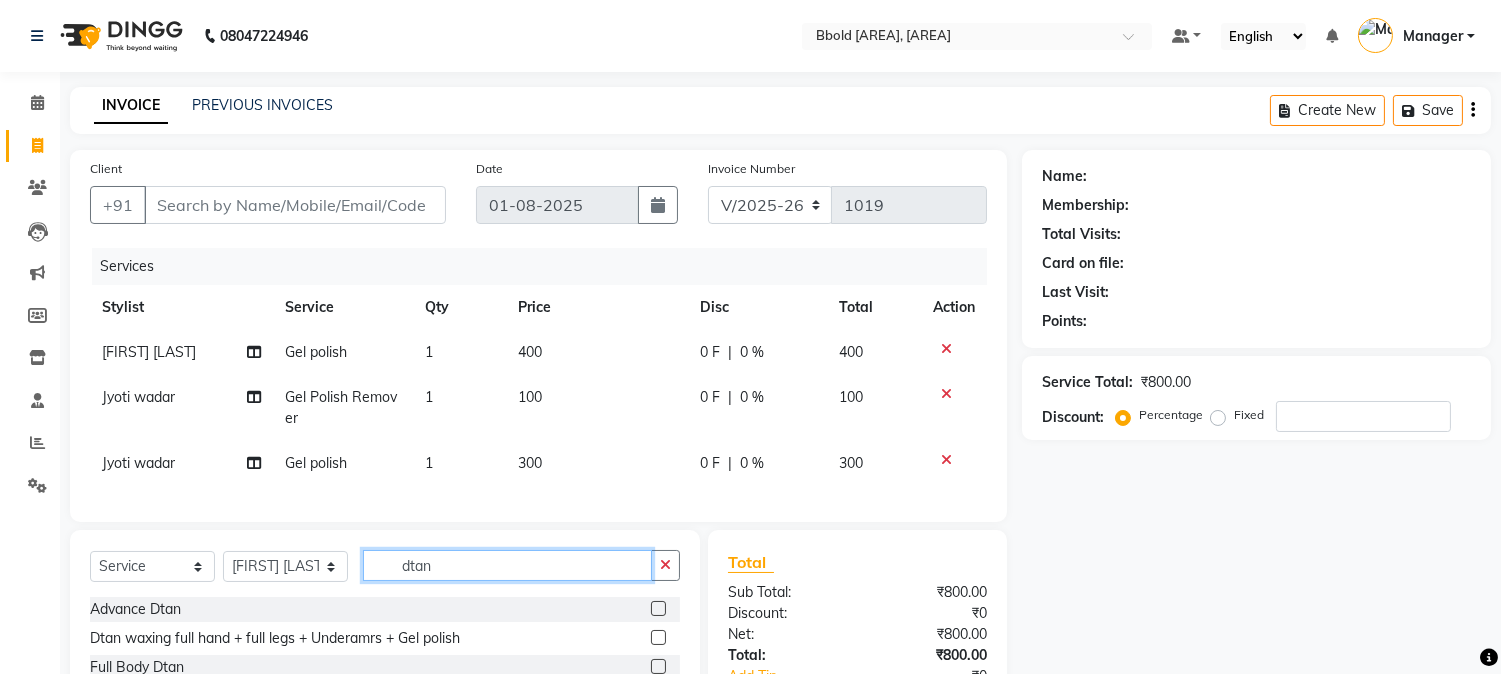 type on "dtan" 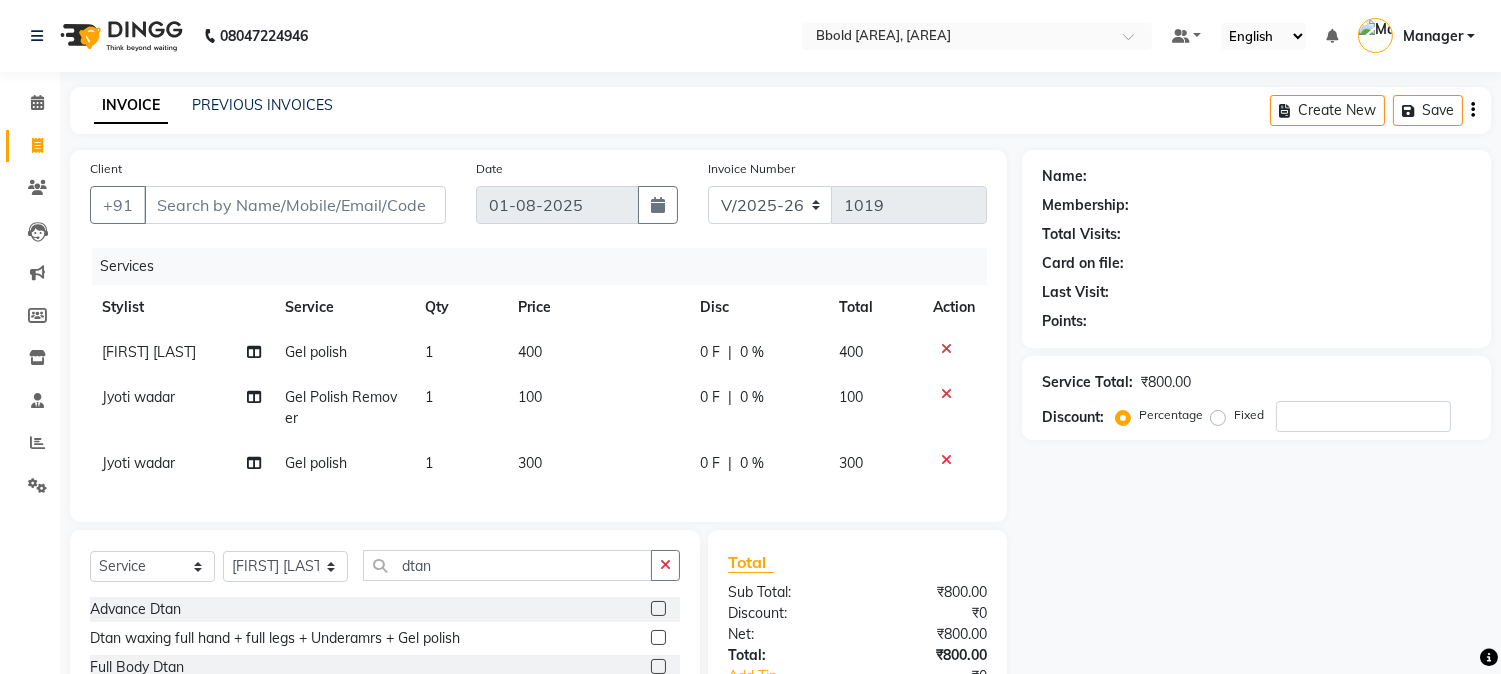 drag, startPoint x: 1500, startPoint y: 385, endPoint x: 1515, endPoint y: 384, distance: 15.033297 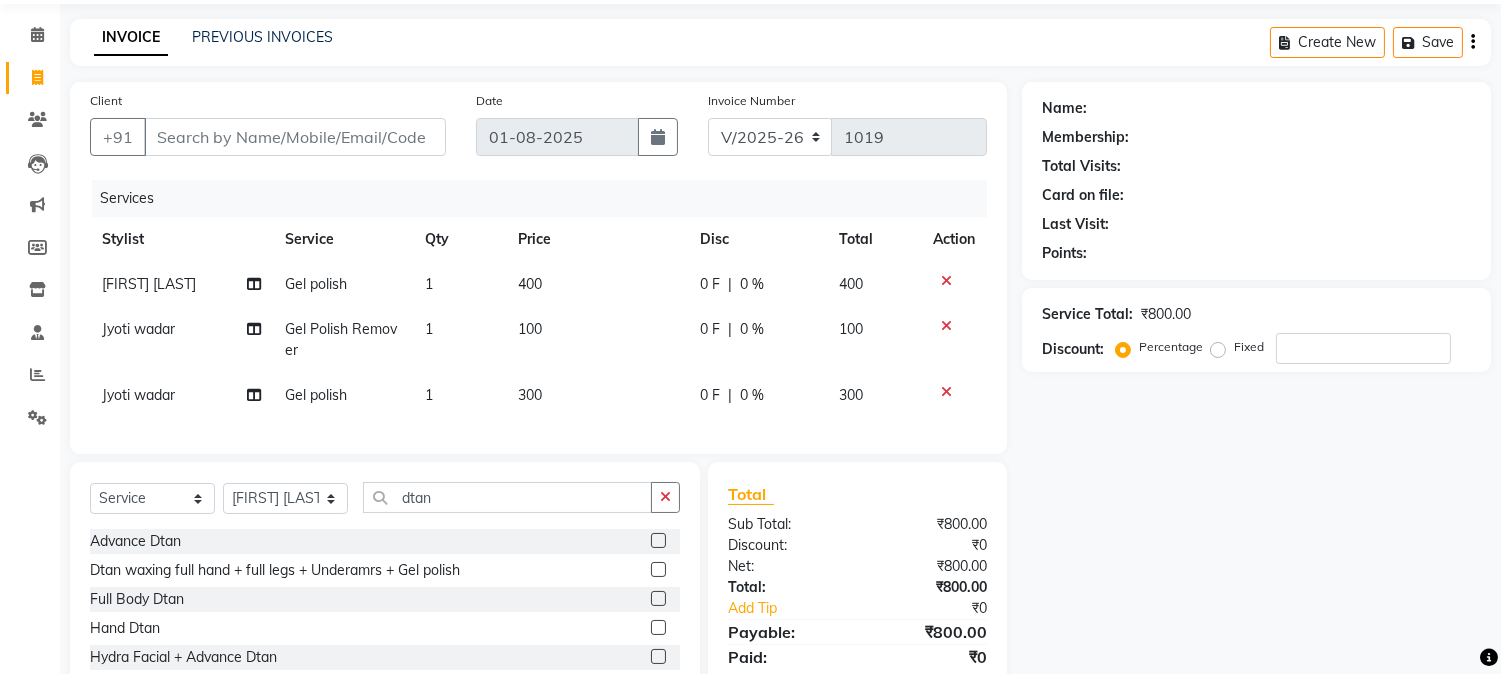 scroll, scrollTop: 197, scrollLeft: 0, axis: vertical 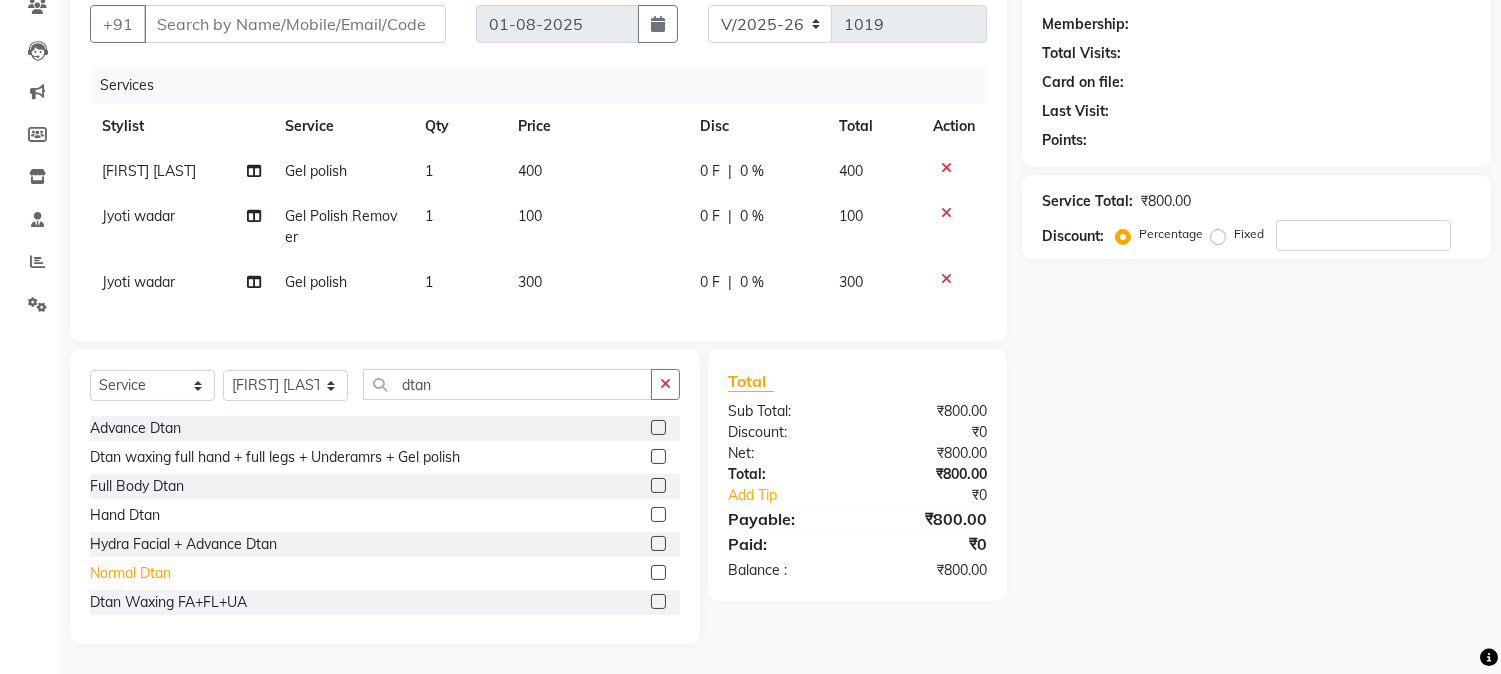 click on "Normal Dtan" 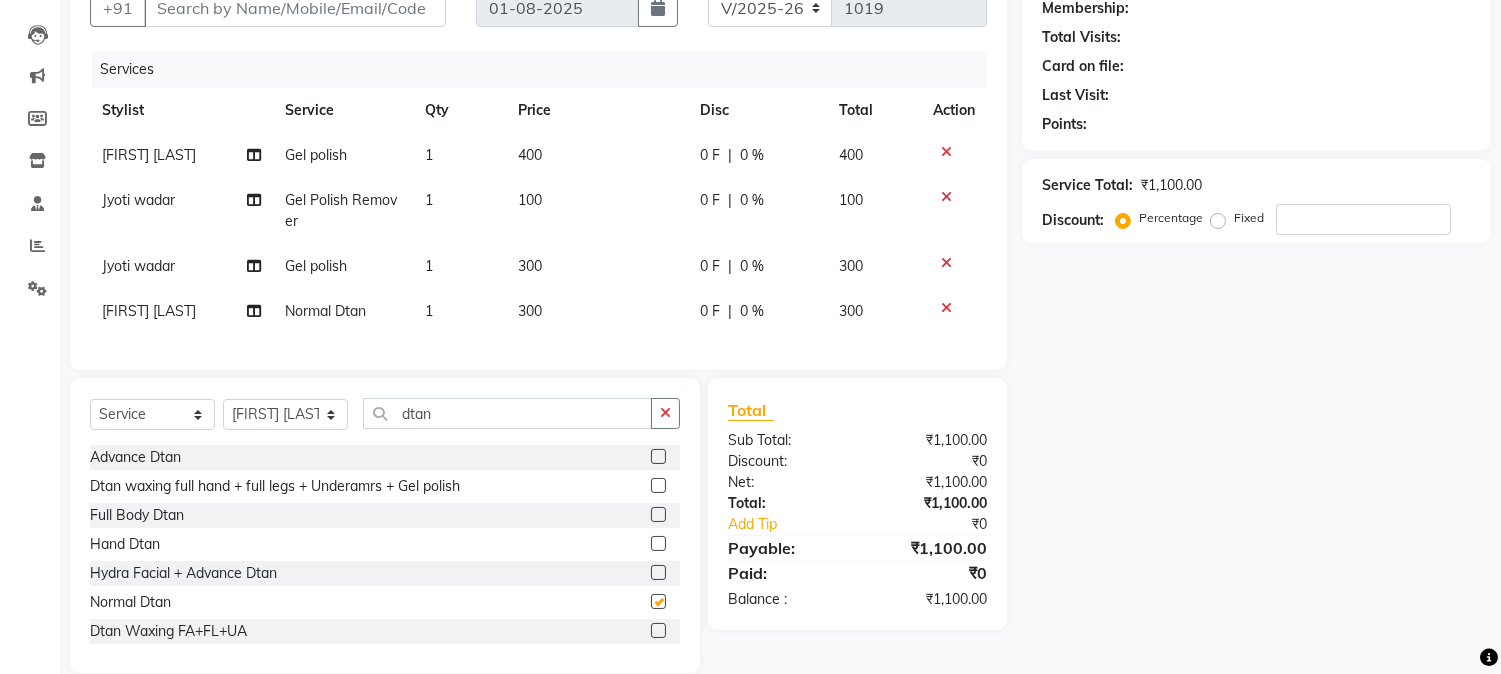 checkbox on "false" 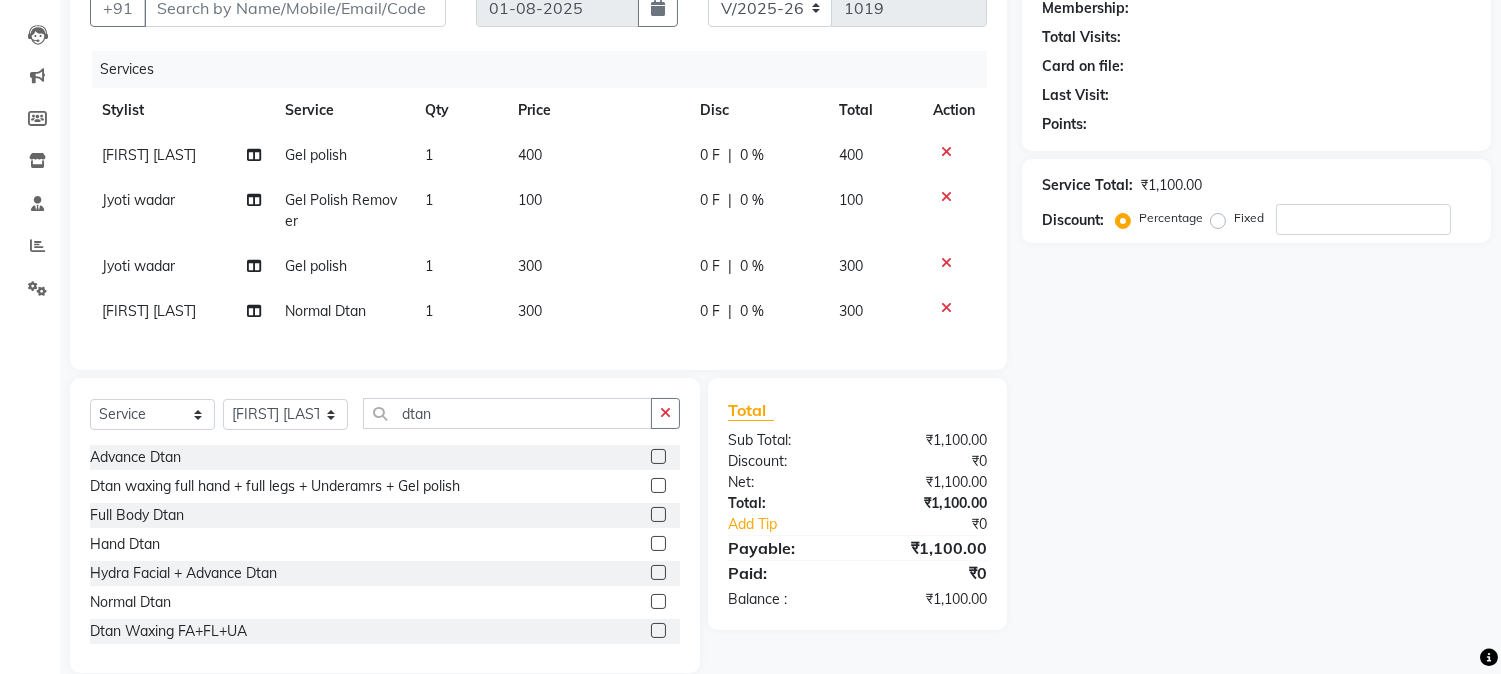 click on "300" 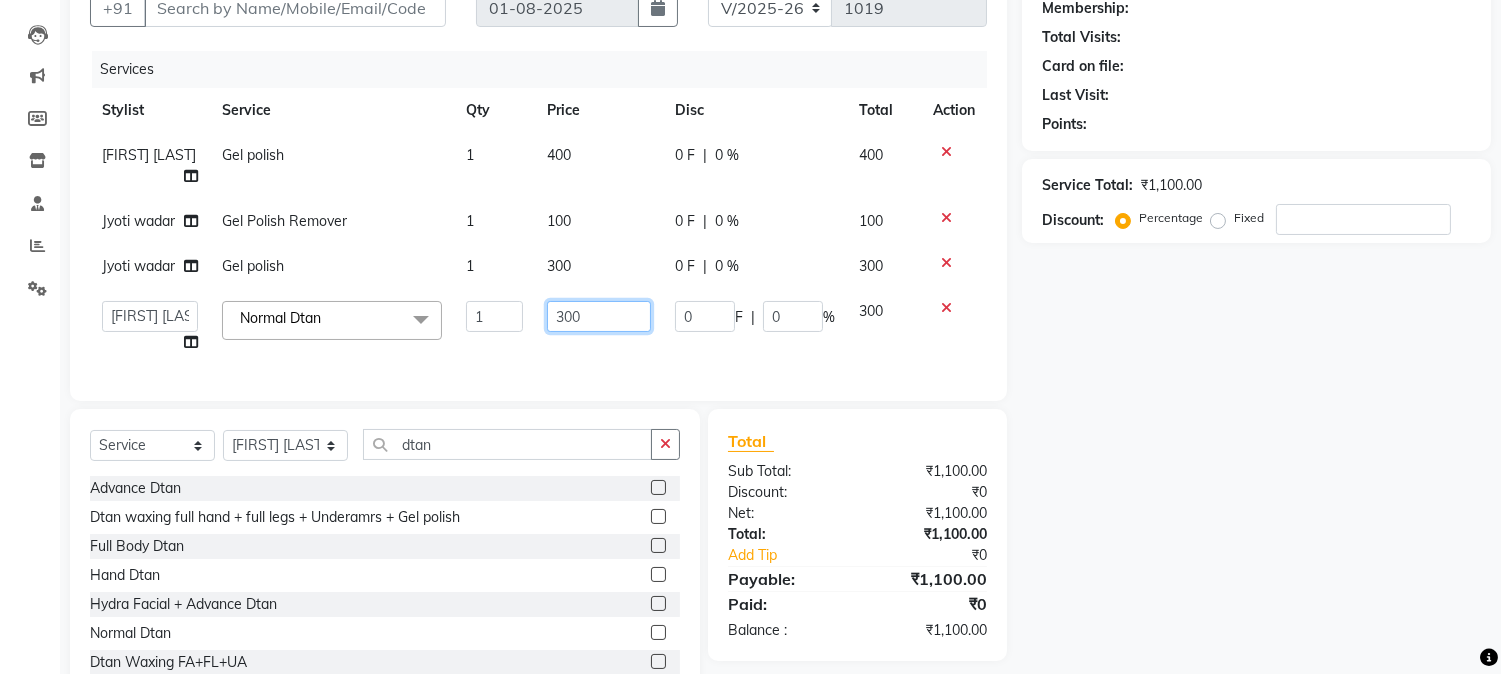 click on "300" 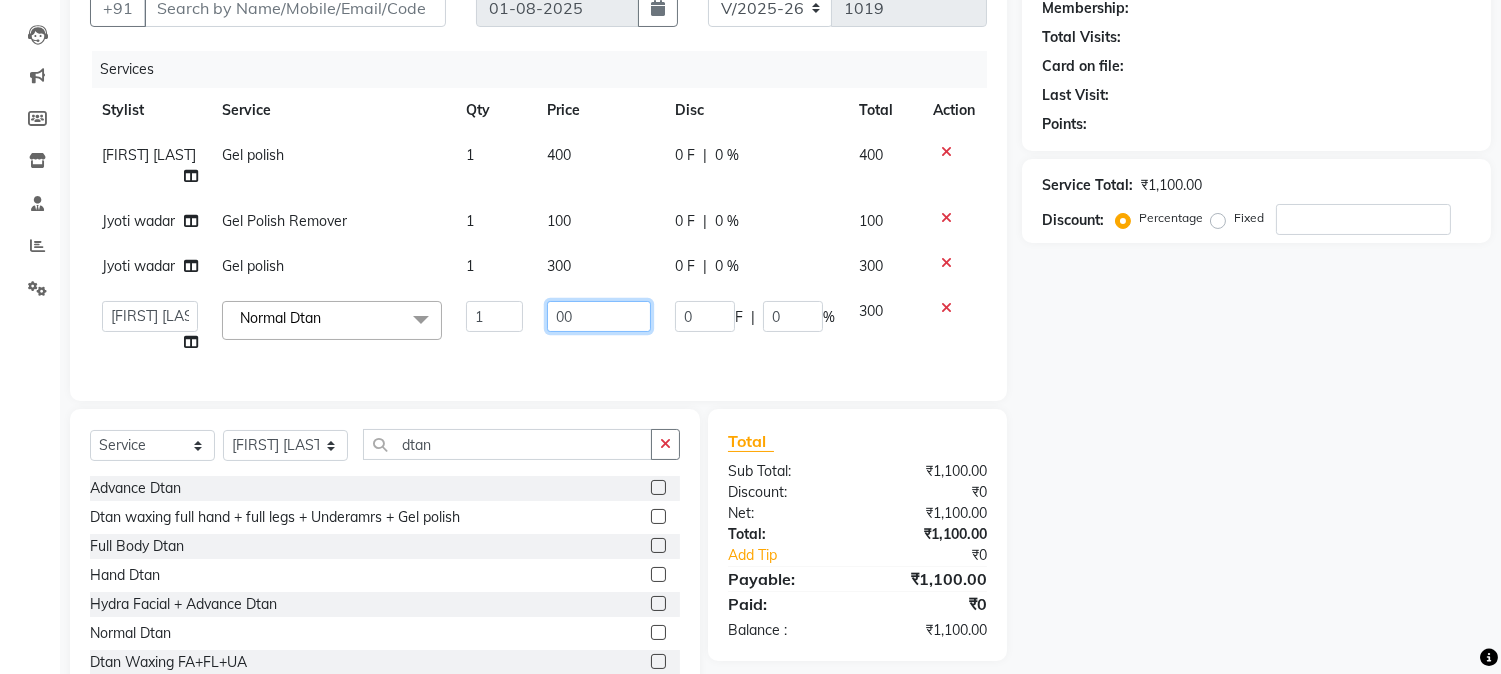 type on "200" 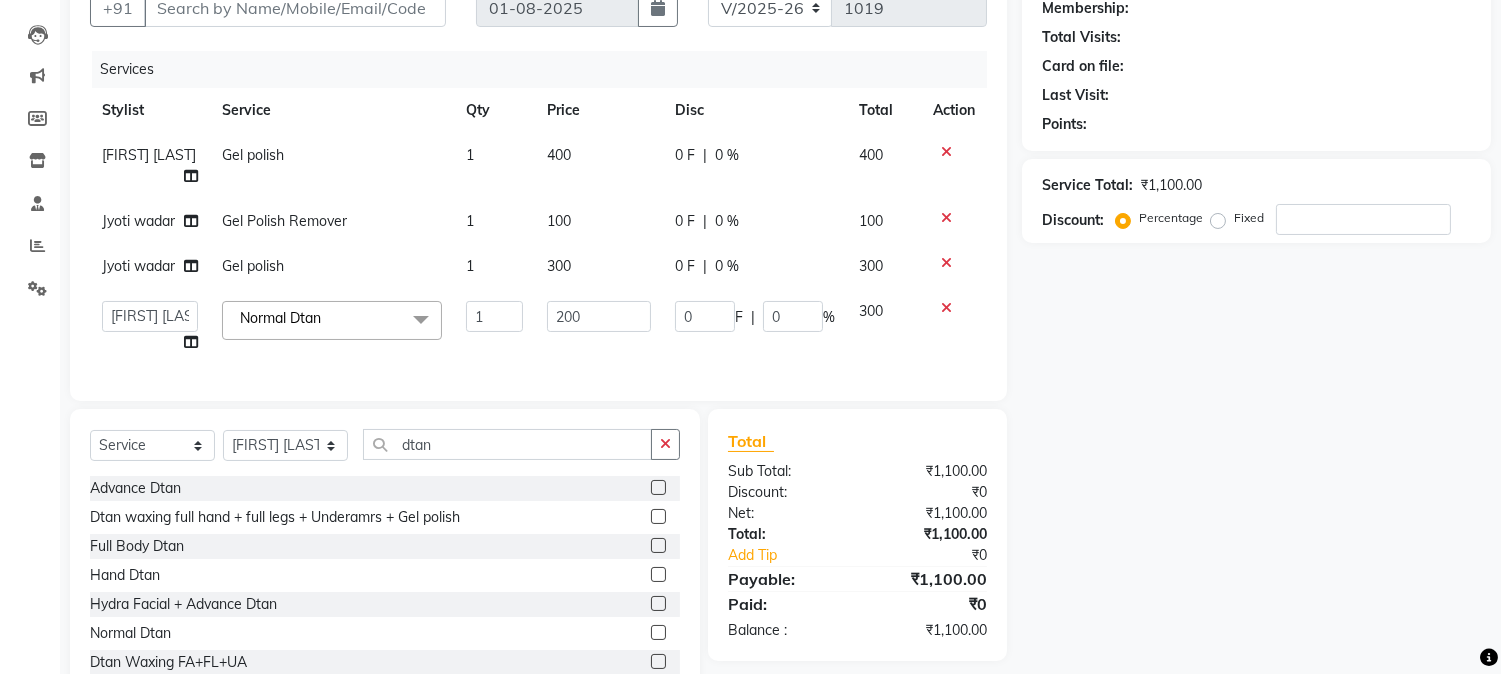 click on "₹1,100.00" 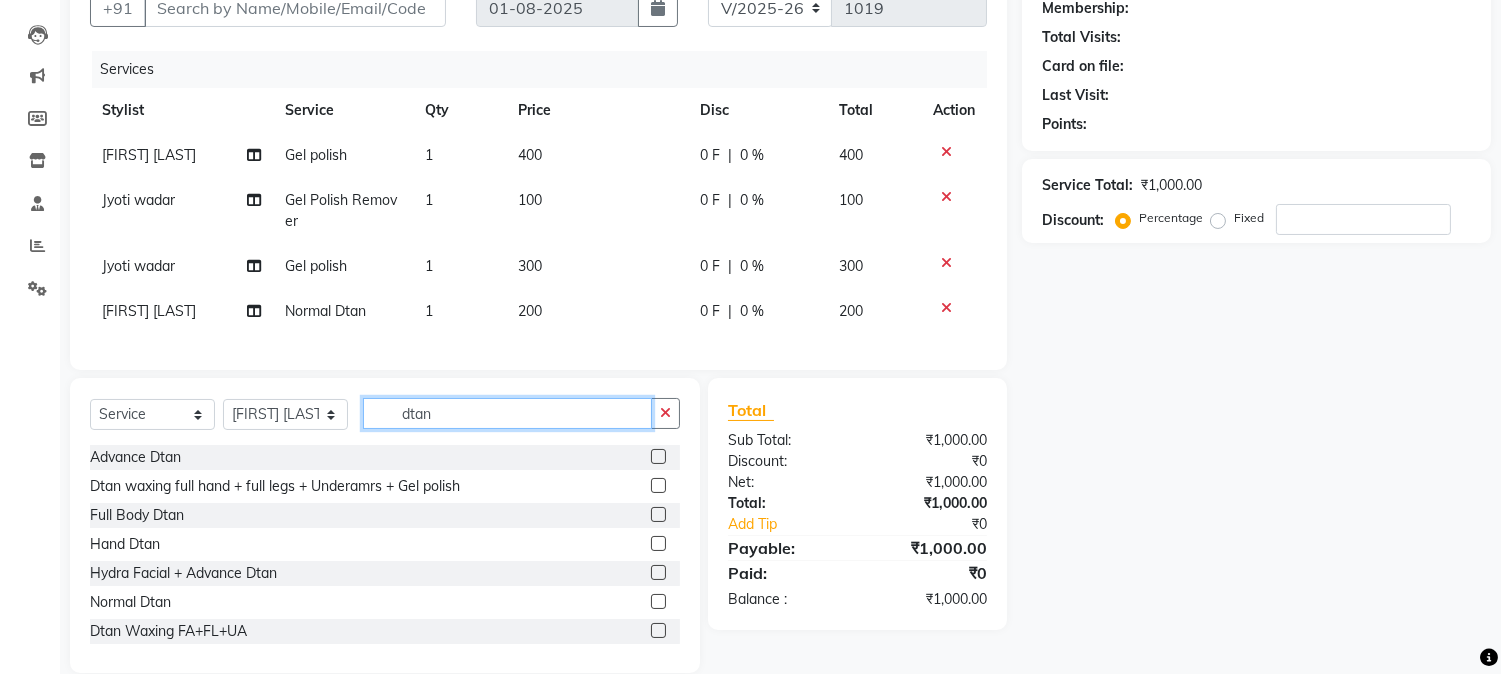 click on "dtan" 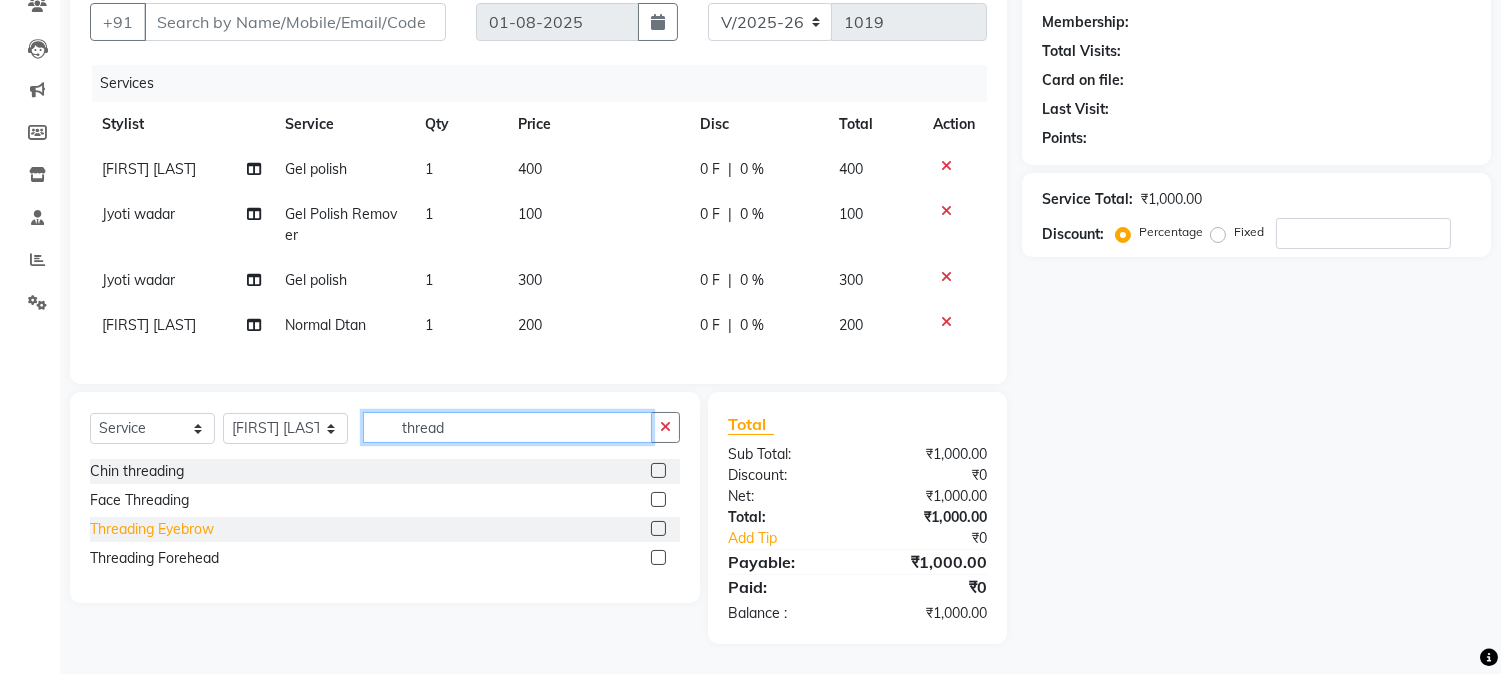 type on "thread" 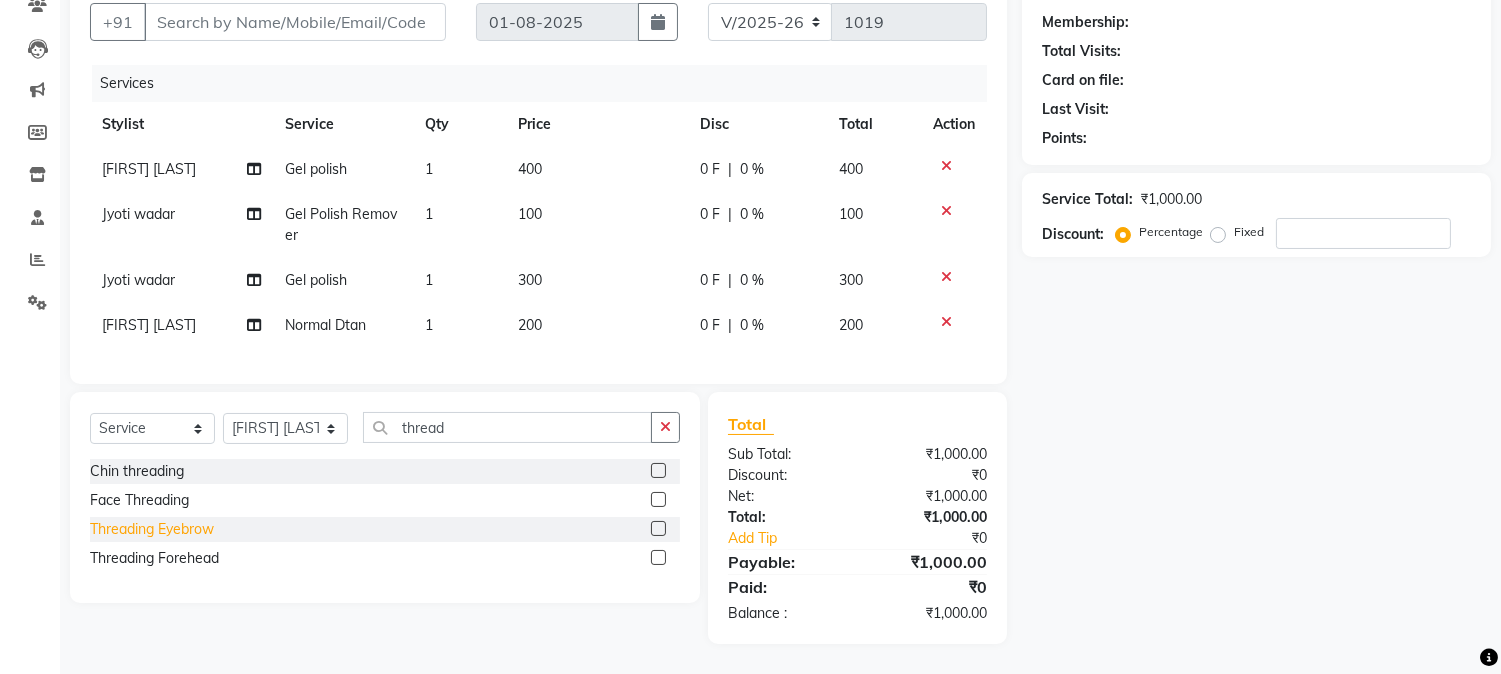 click on "Threading Eyebrow" 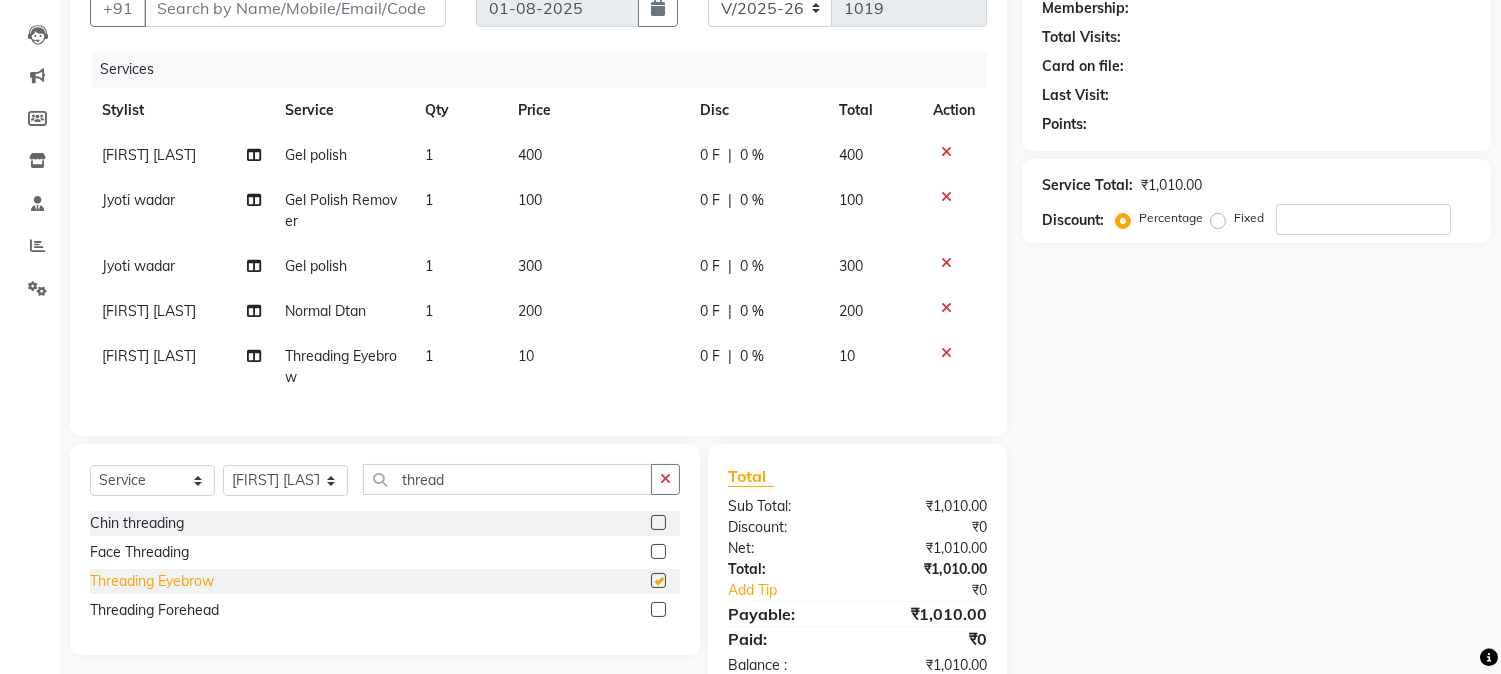 checkbox on "false" 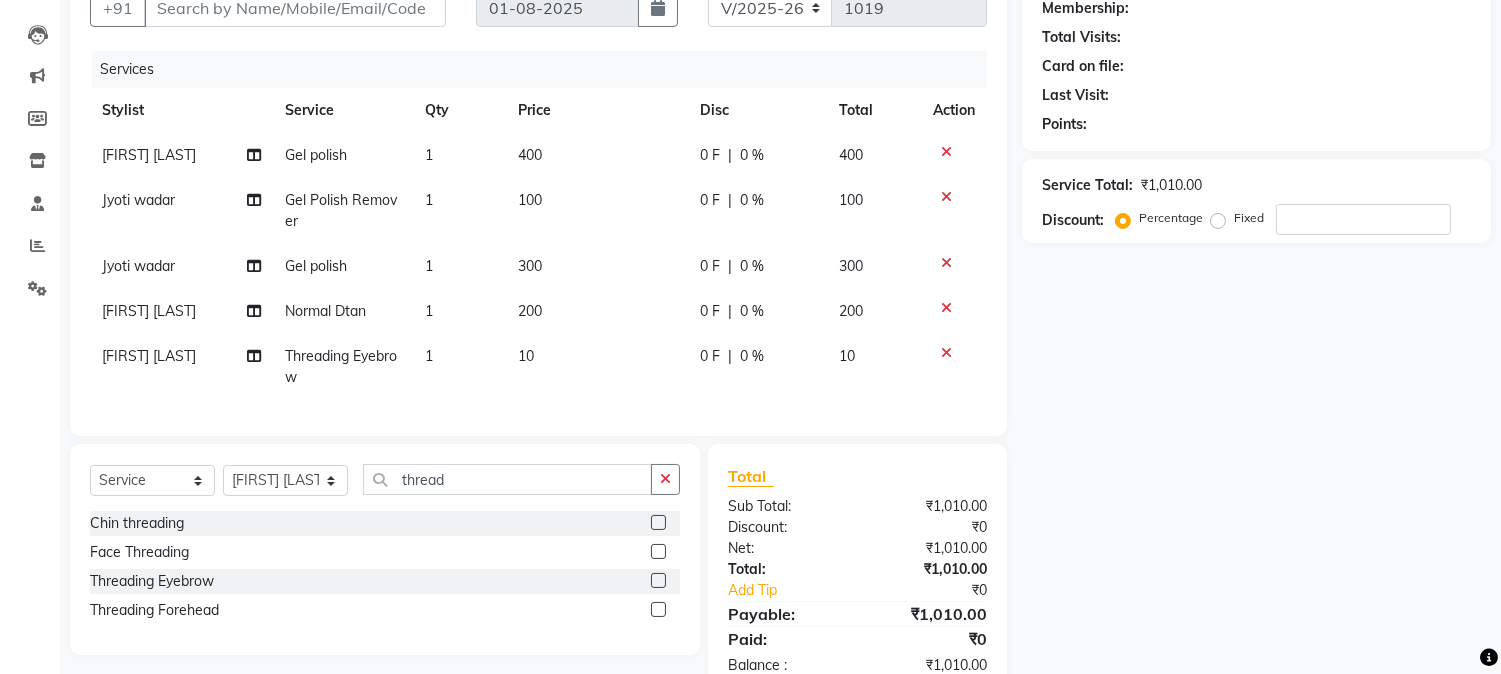 click on "10" 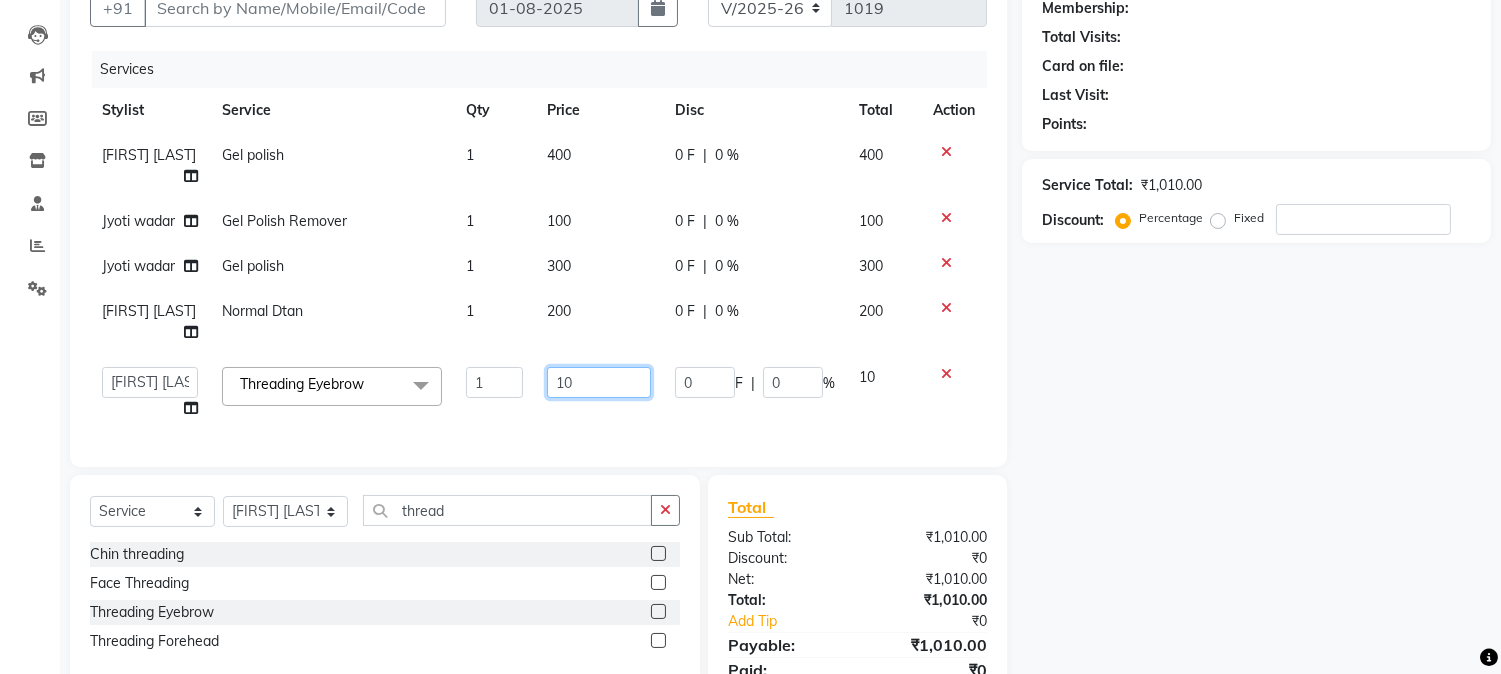 click on "10" 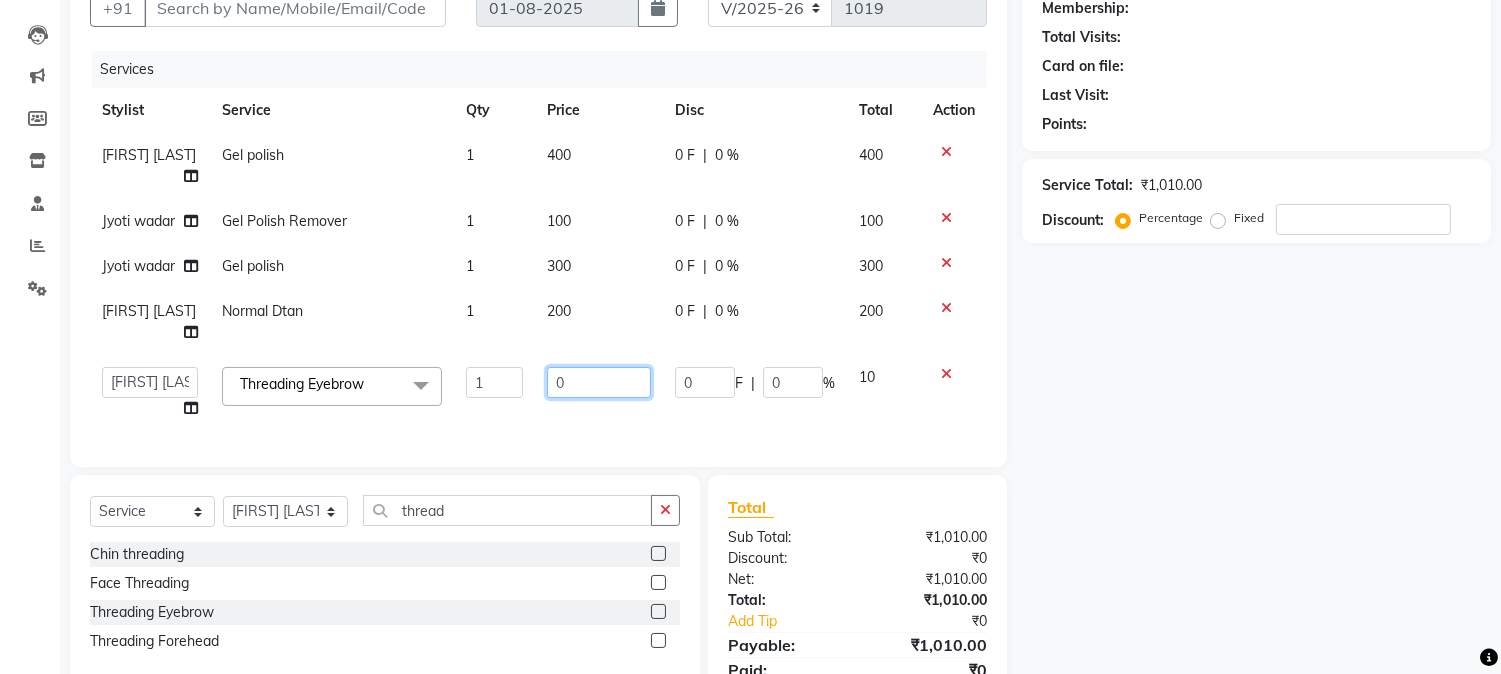 type on "20" 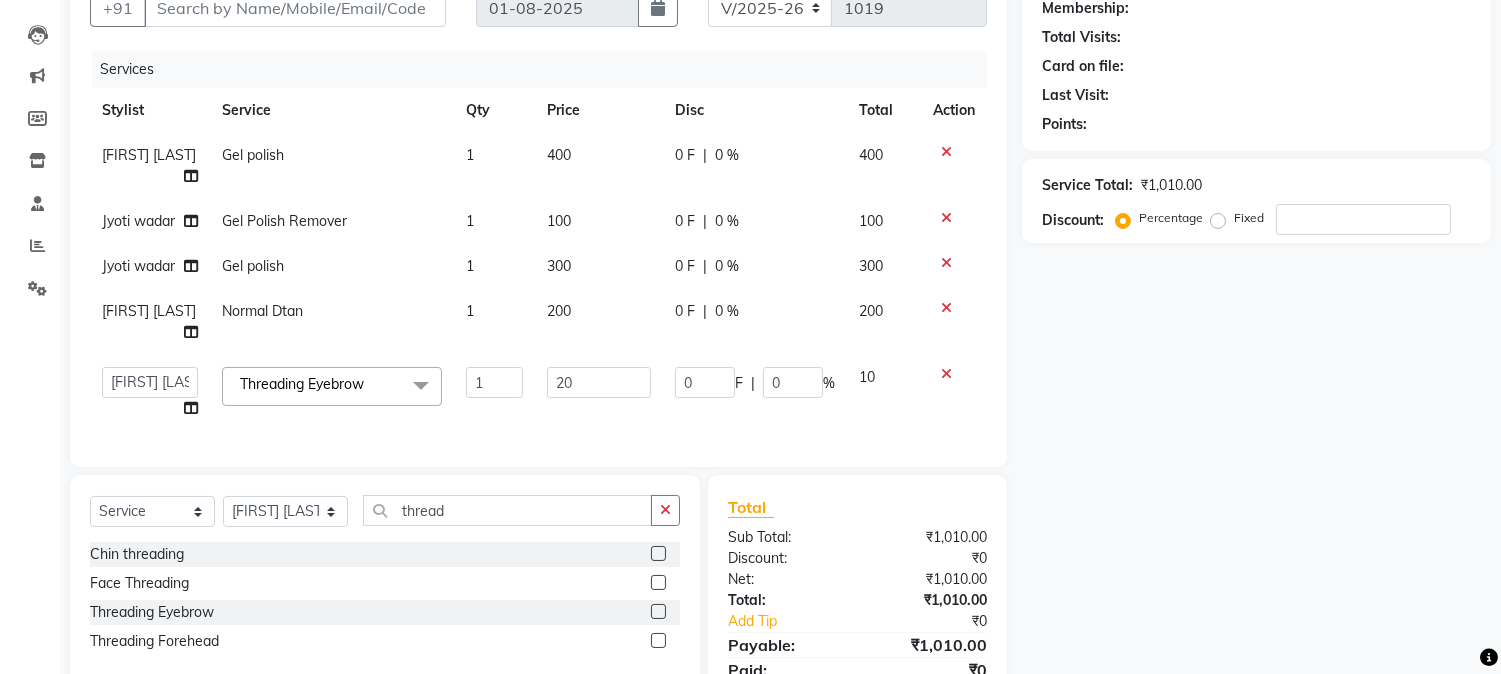 click on "Total Sub Total: ₹1,010.00 Discount: ₹0 Net: ₹1,010.00 Total: ₹1,010.00 Add Tip ₹0 Payable: ₹1,010.00 Paid: ₹0 Balance : ₹1,010.00" 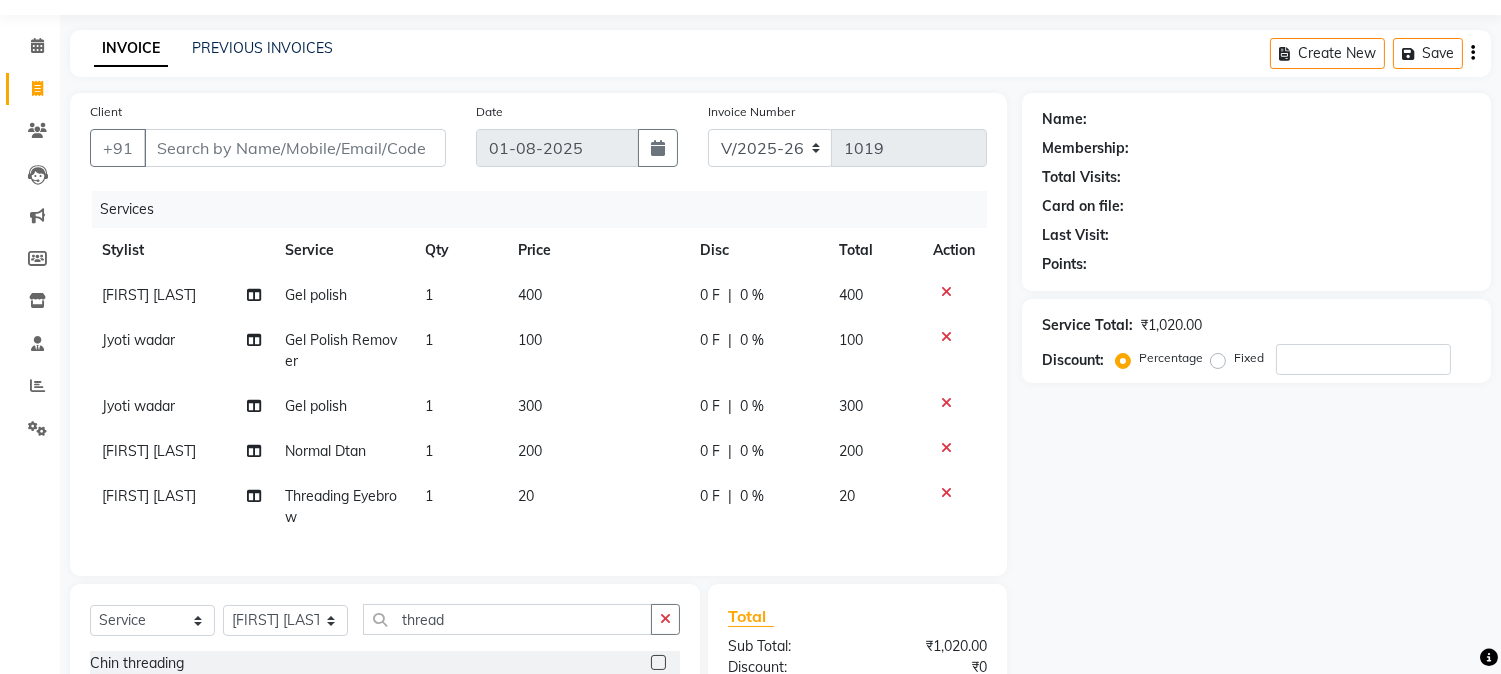 scroll, scrollTop: 0, scrollLeft: 0, axis: both 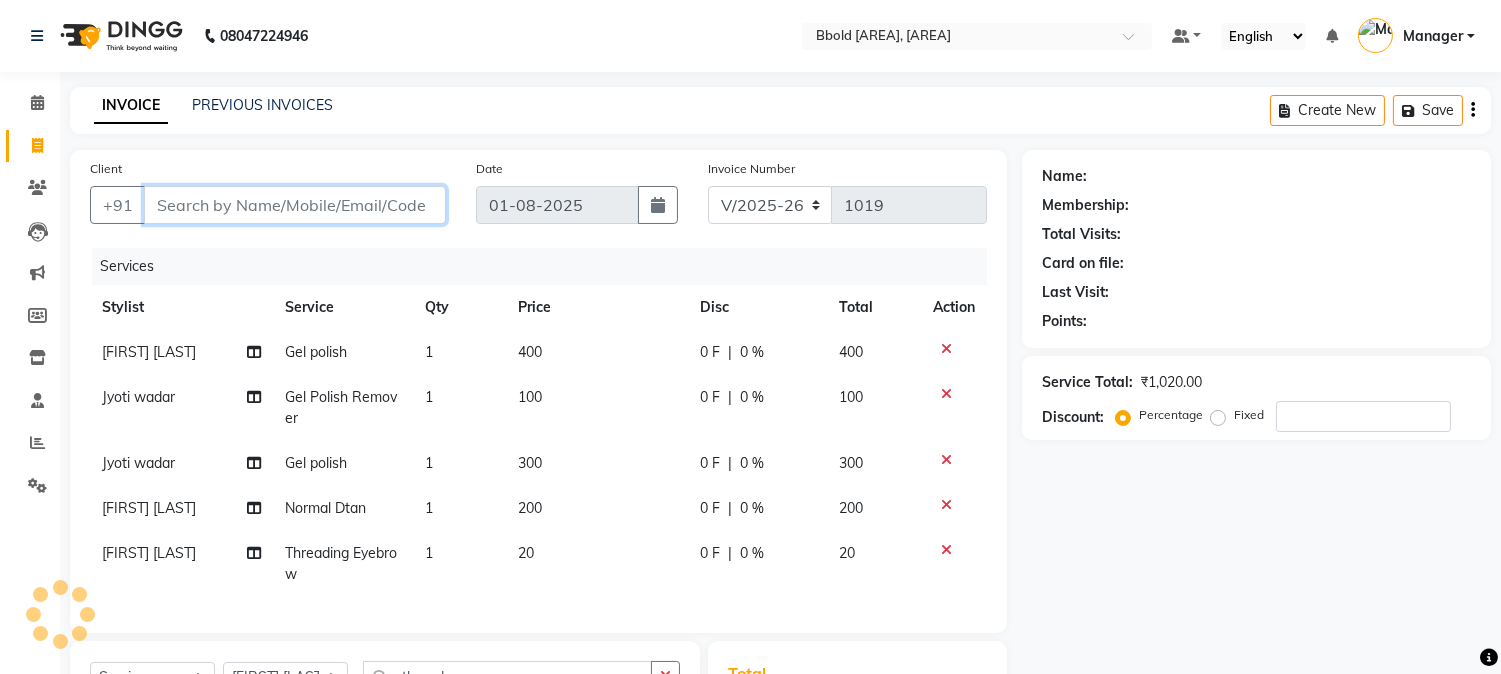 click on "Client" at bounding box center [295, 205] 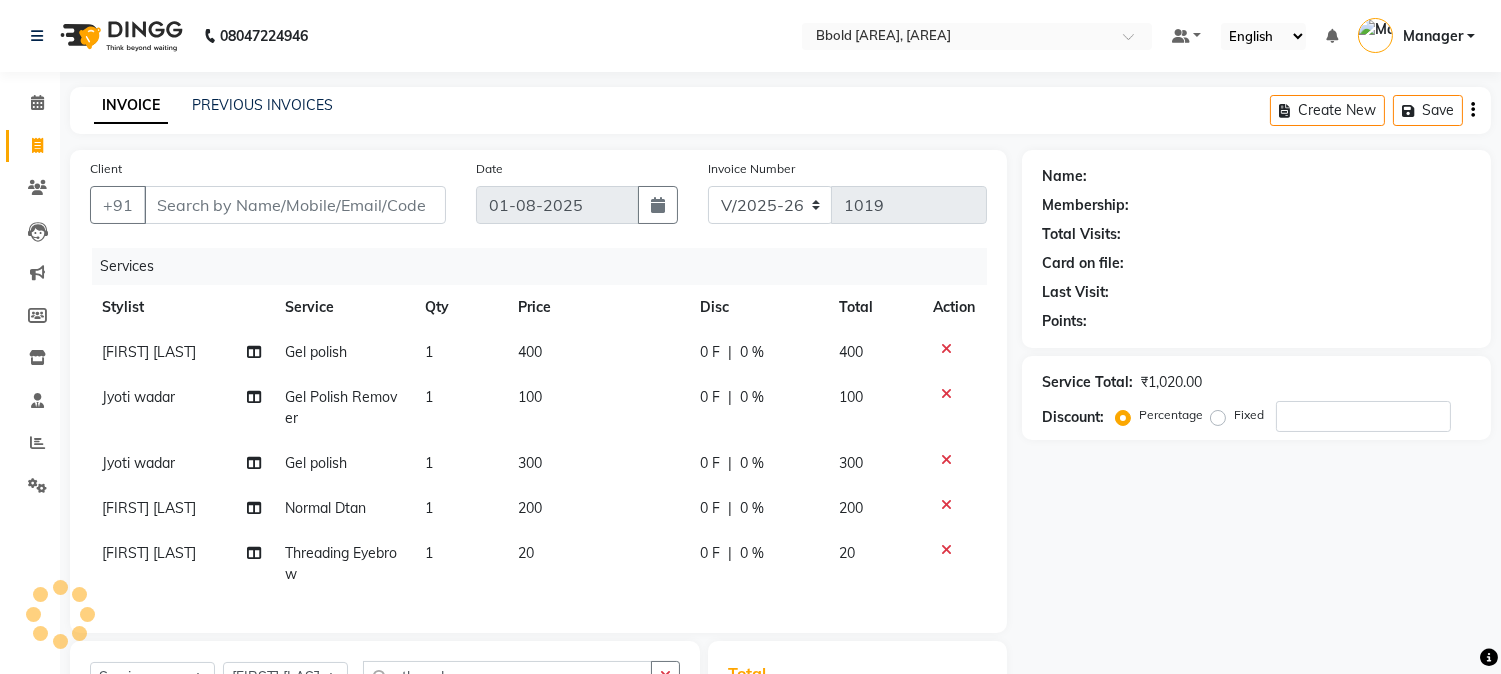 click on "20" 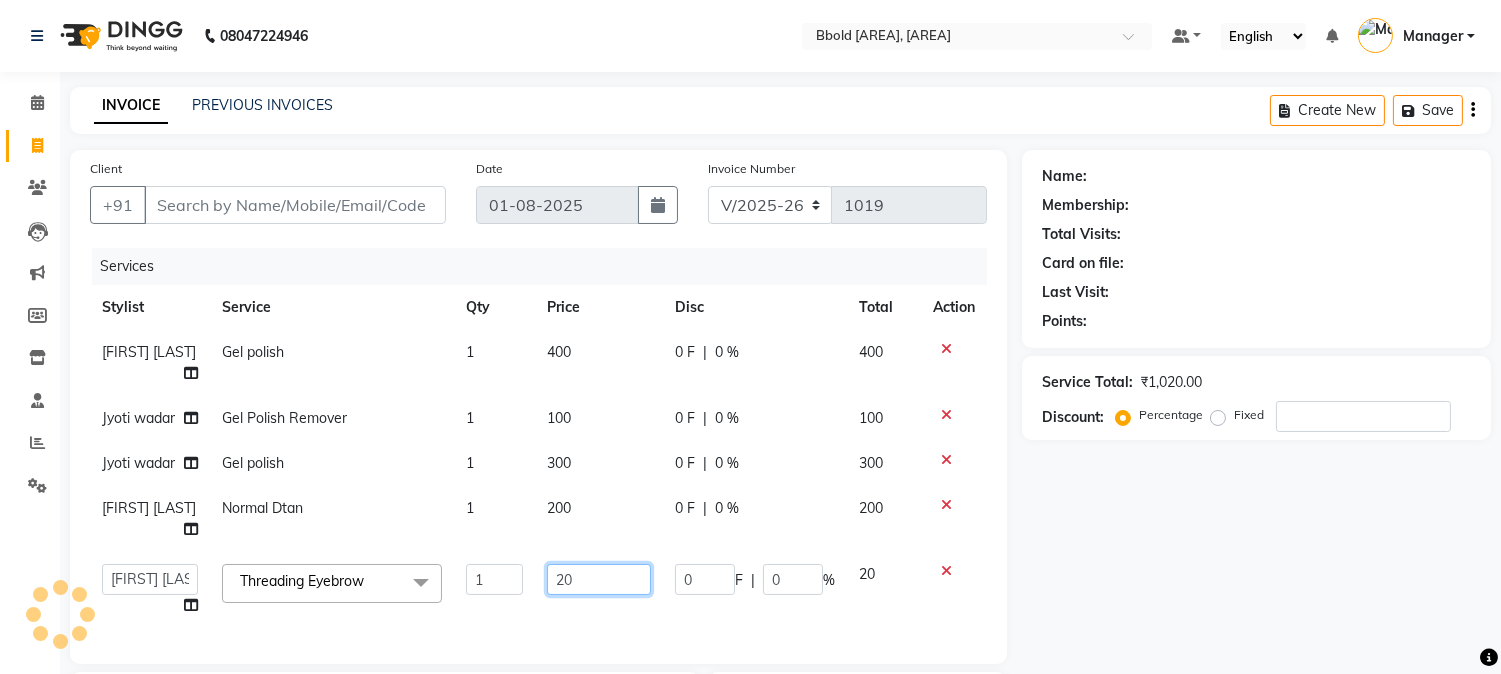click on "20" 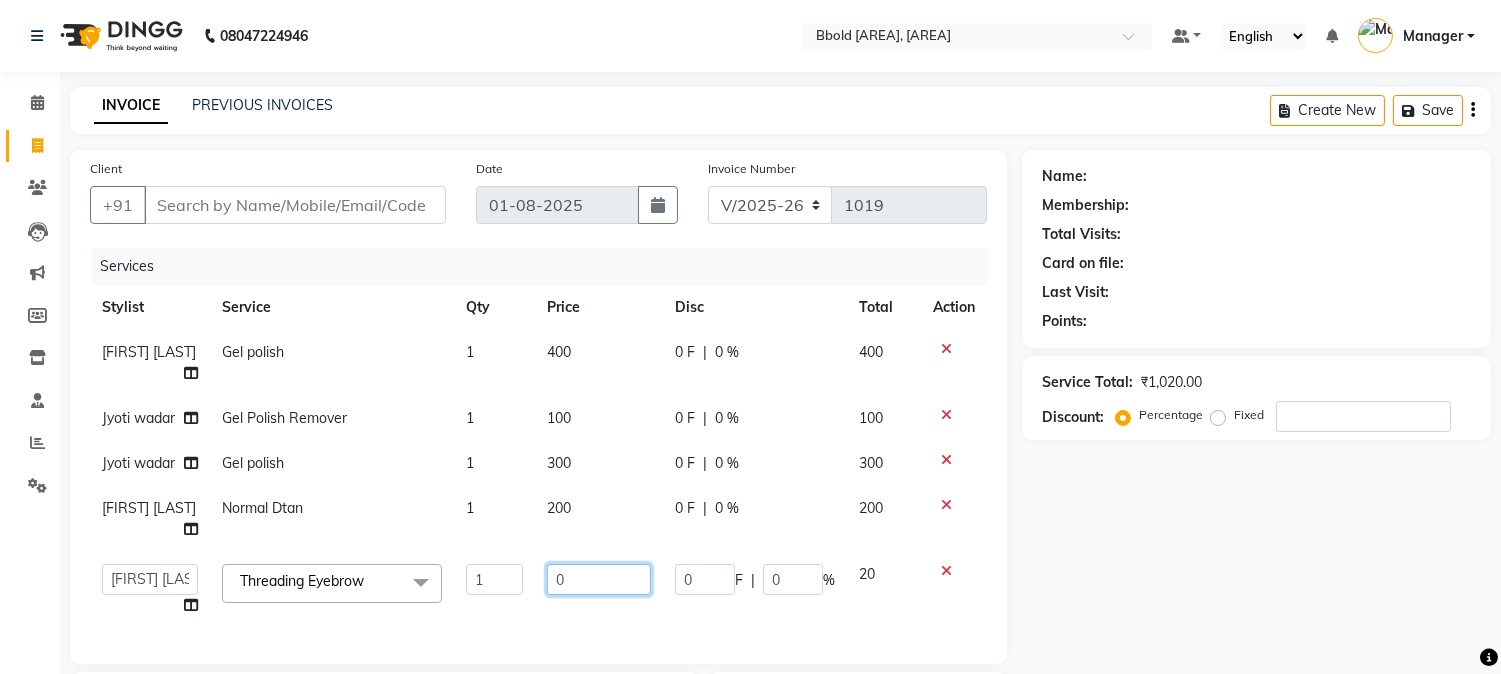type on "30" 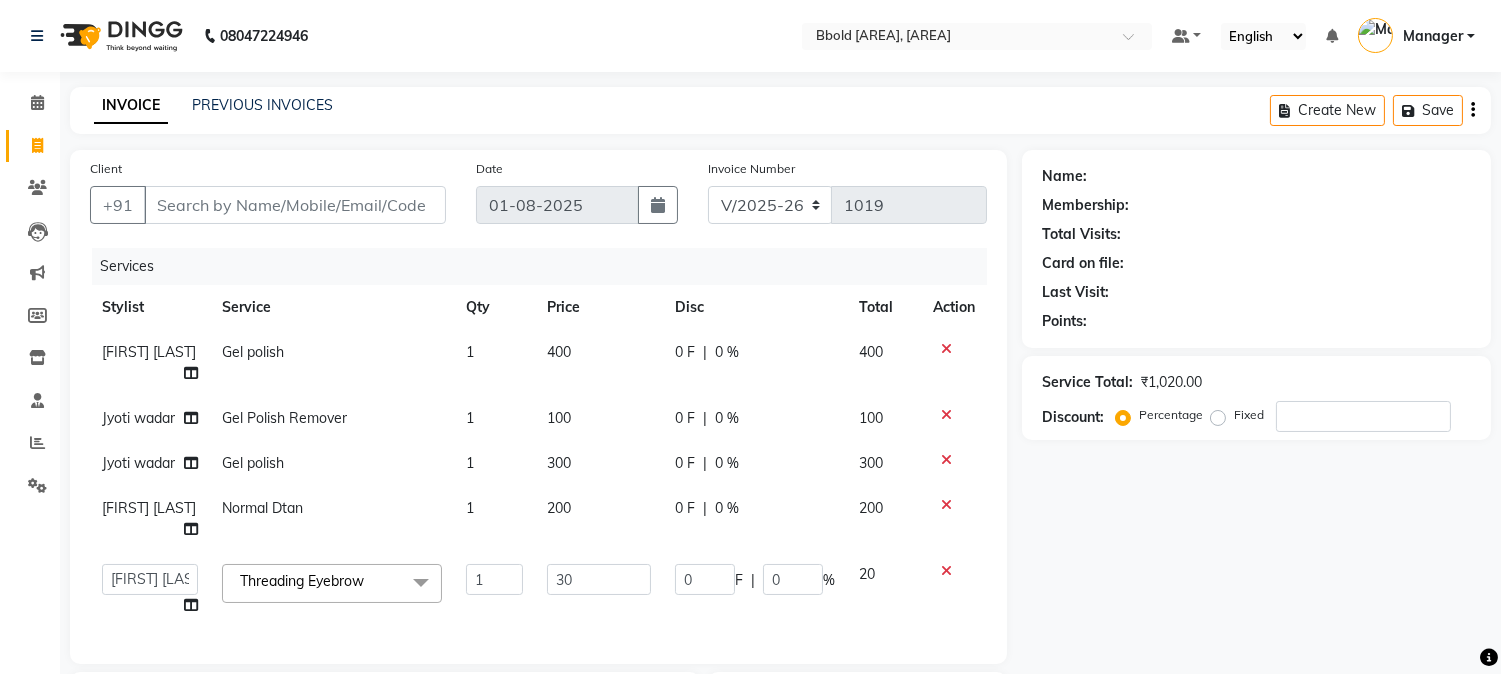click on "Name: Membership: Total Visits: Card on file: Last Visit:  Points:  Service Total:  ₹1,020.00  Discount:  Percentage   Fixed" 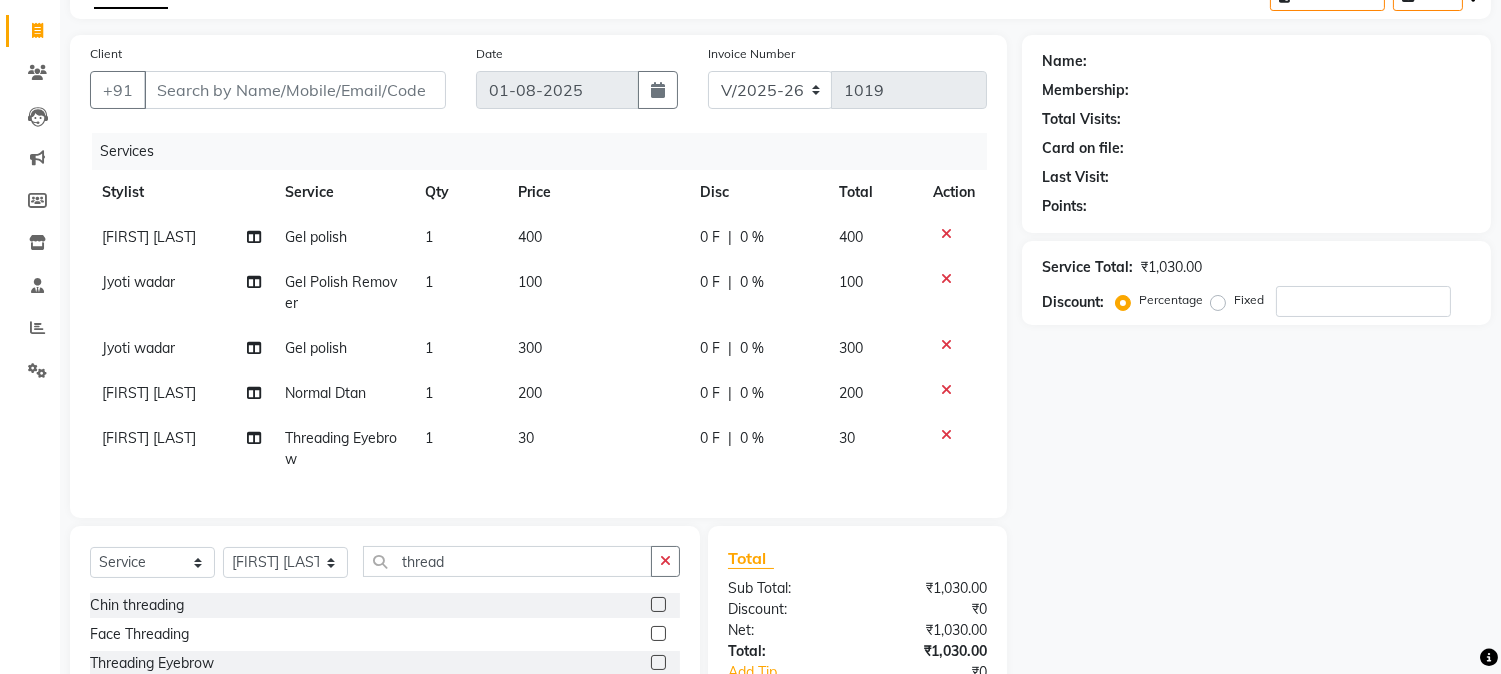 scroll, scrollTop: 120, scrollLeft: 0, axis: vertical 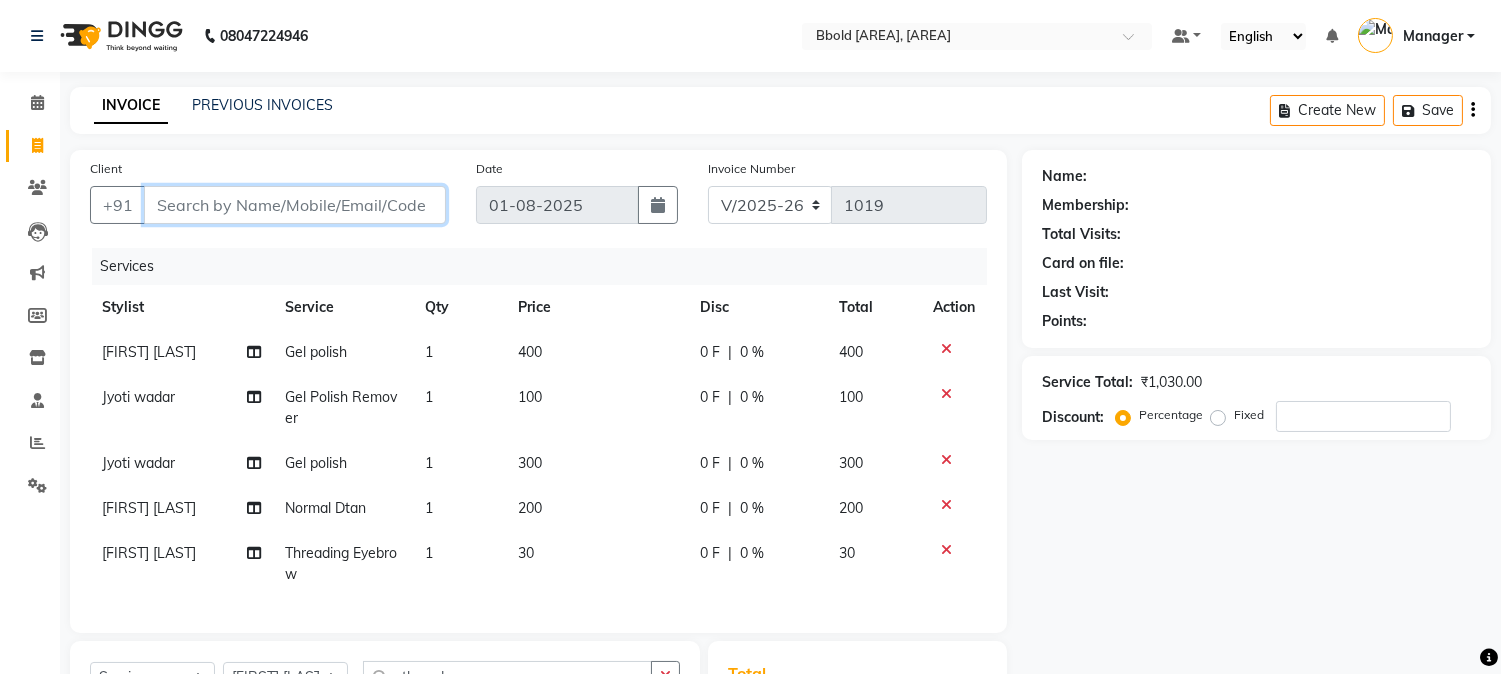 click on "Client" at bounding box center (295, 205) 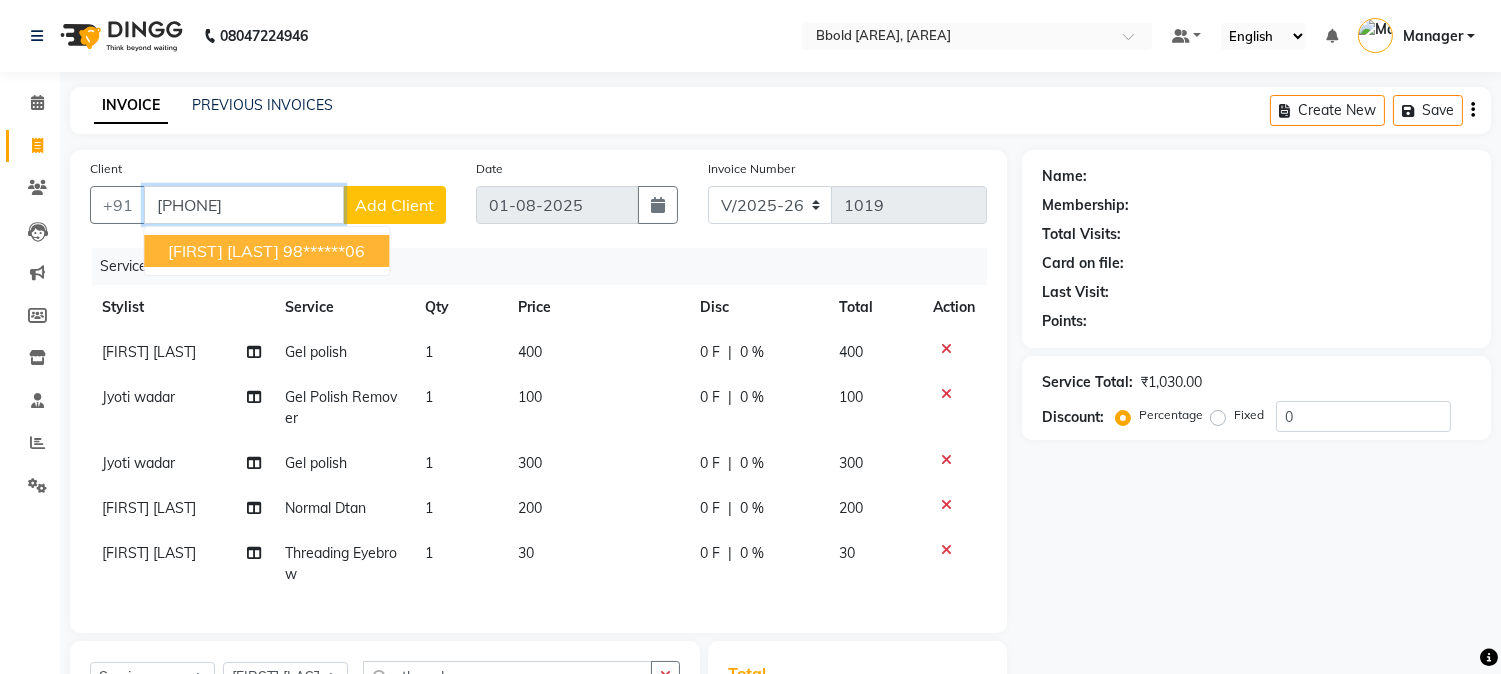 click on "[FIRST] [LAST]" at bounding box center [223, 251] 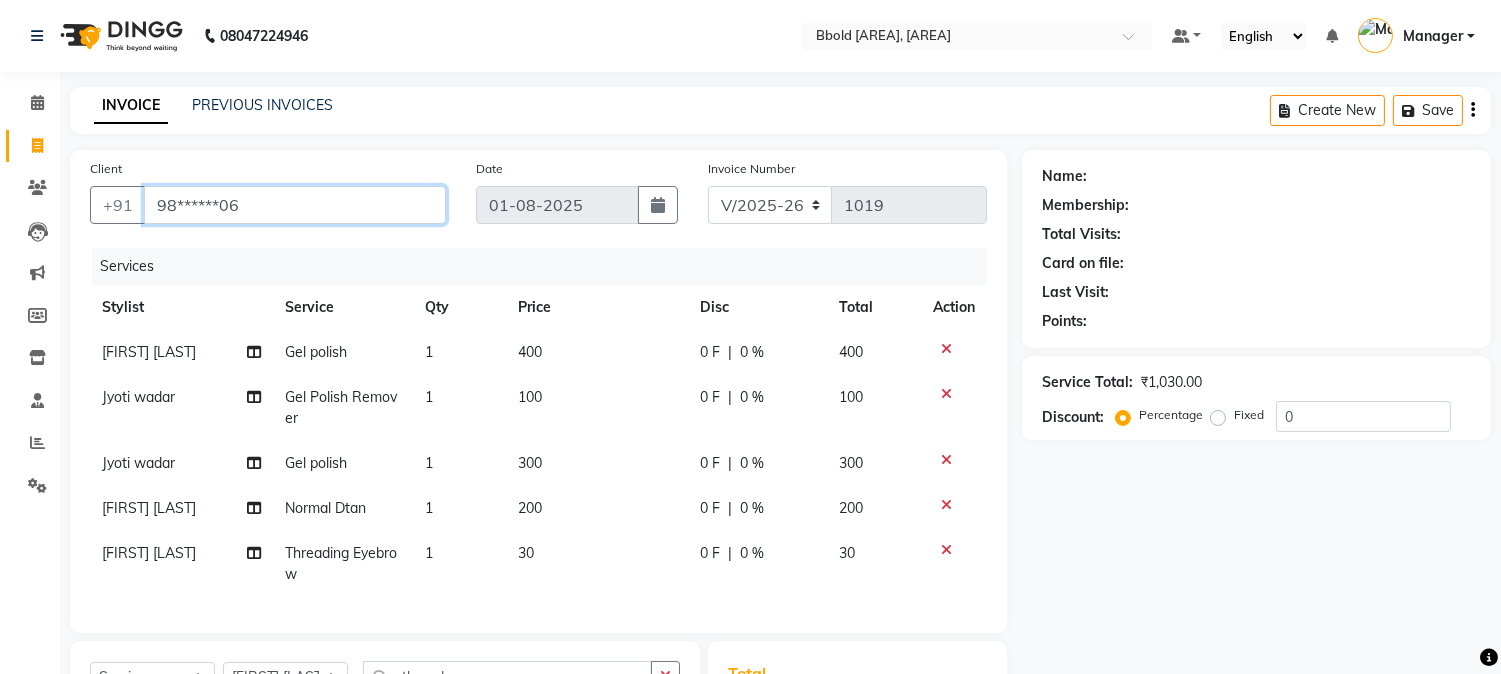type on "98******06" 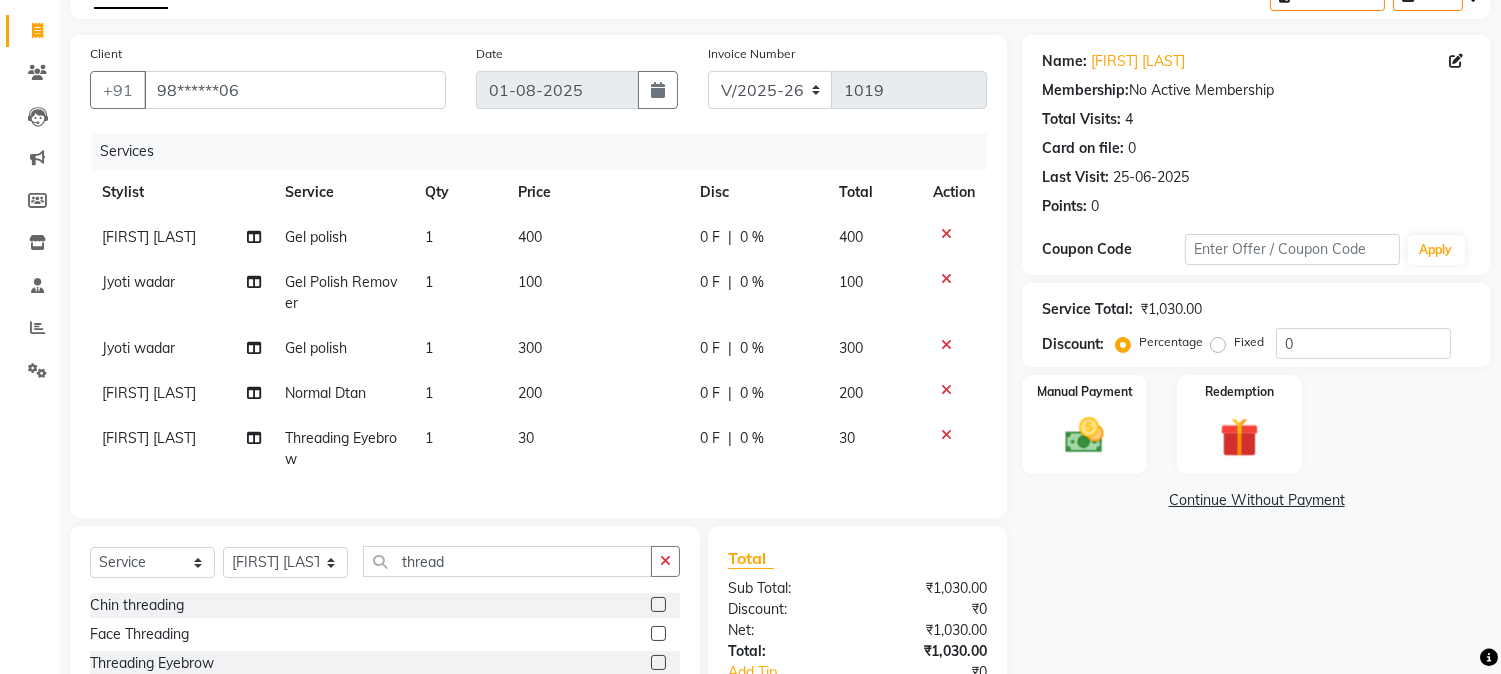 scroll, scrollTop: 173, scrollLeft: 0, axis: vertical 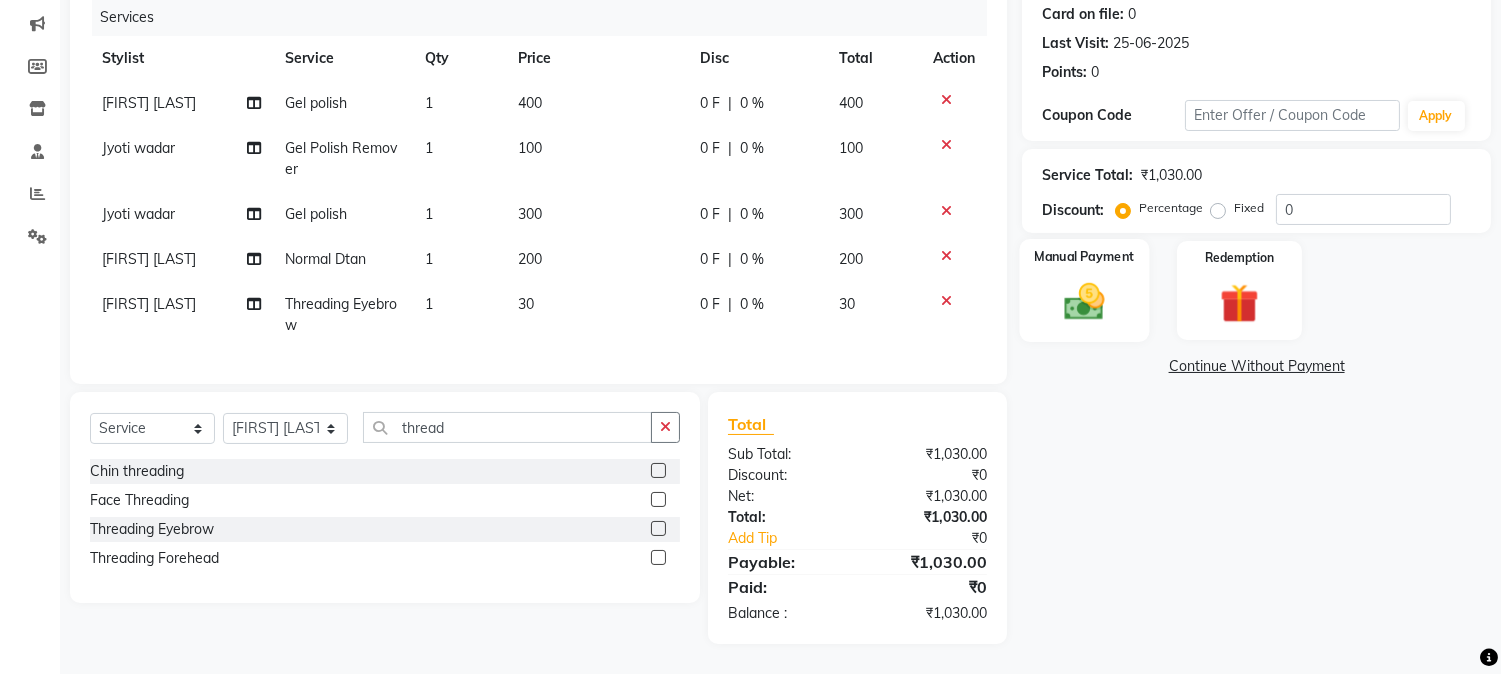 click 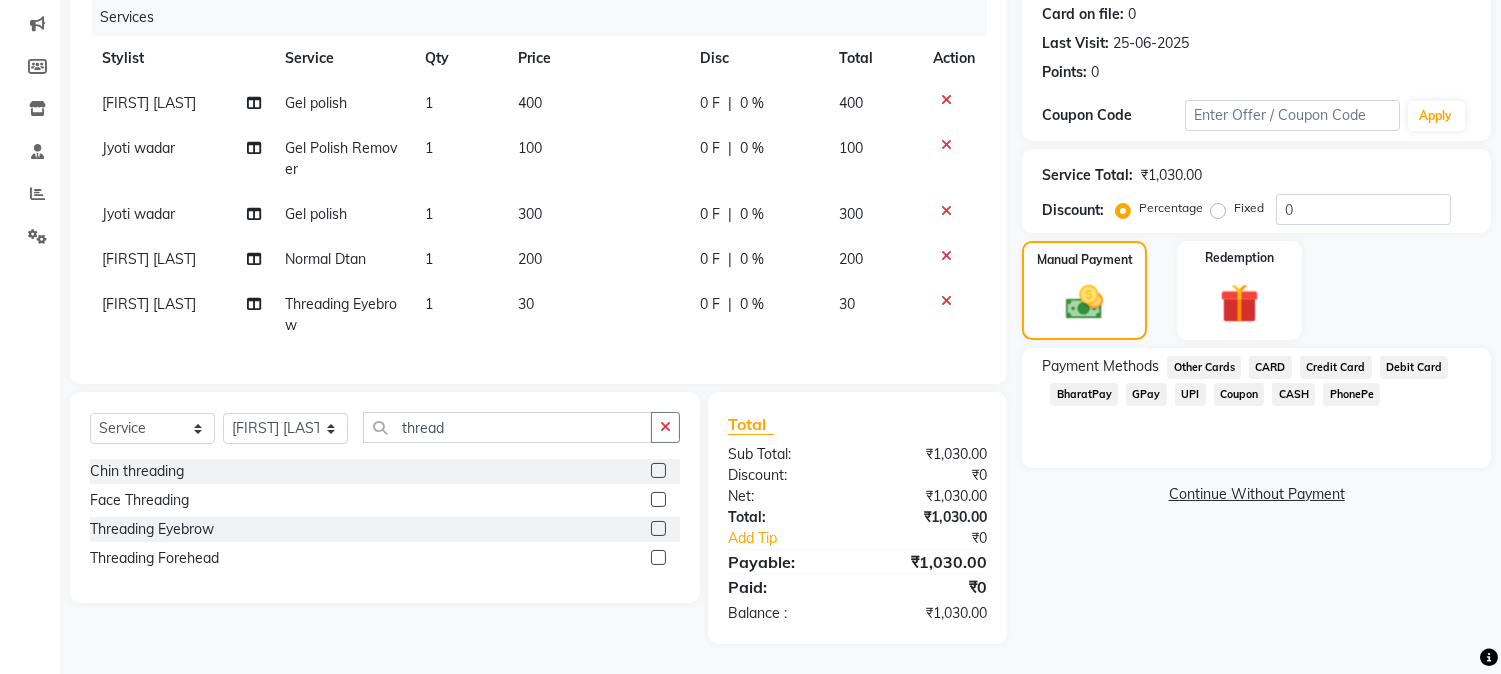 scroll, scrollTop: 265, scrollLeft: 0, axis: vertical 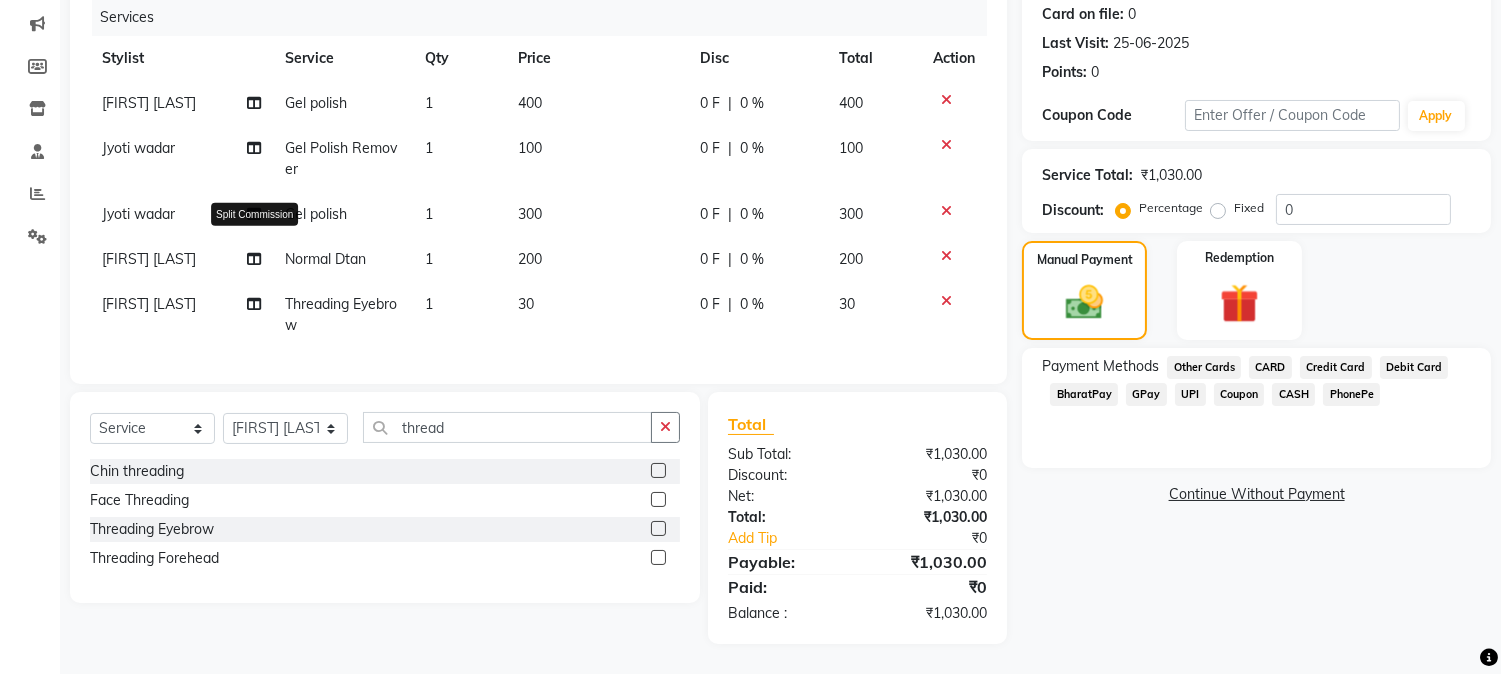 click 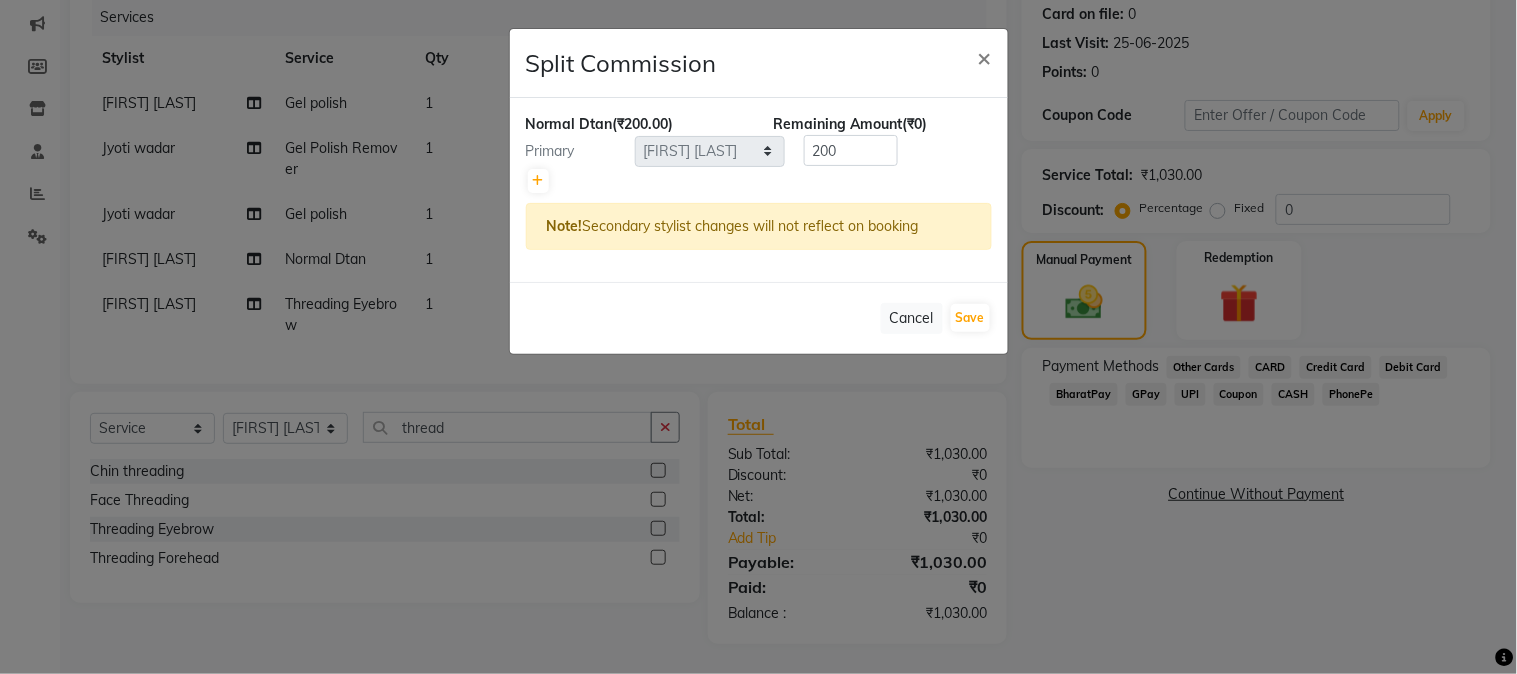 type 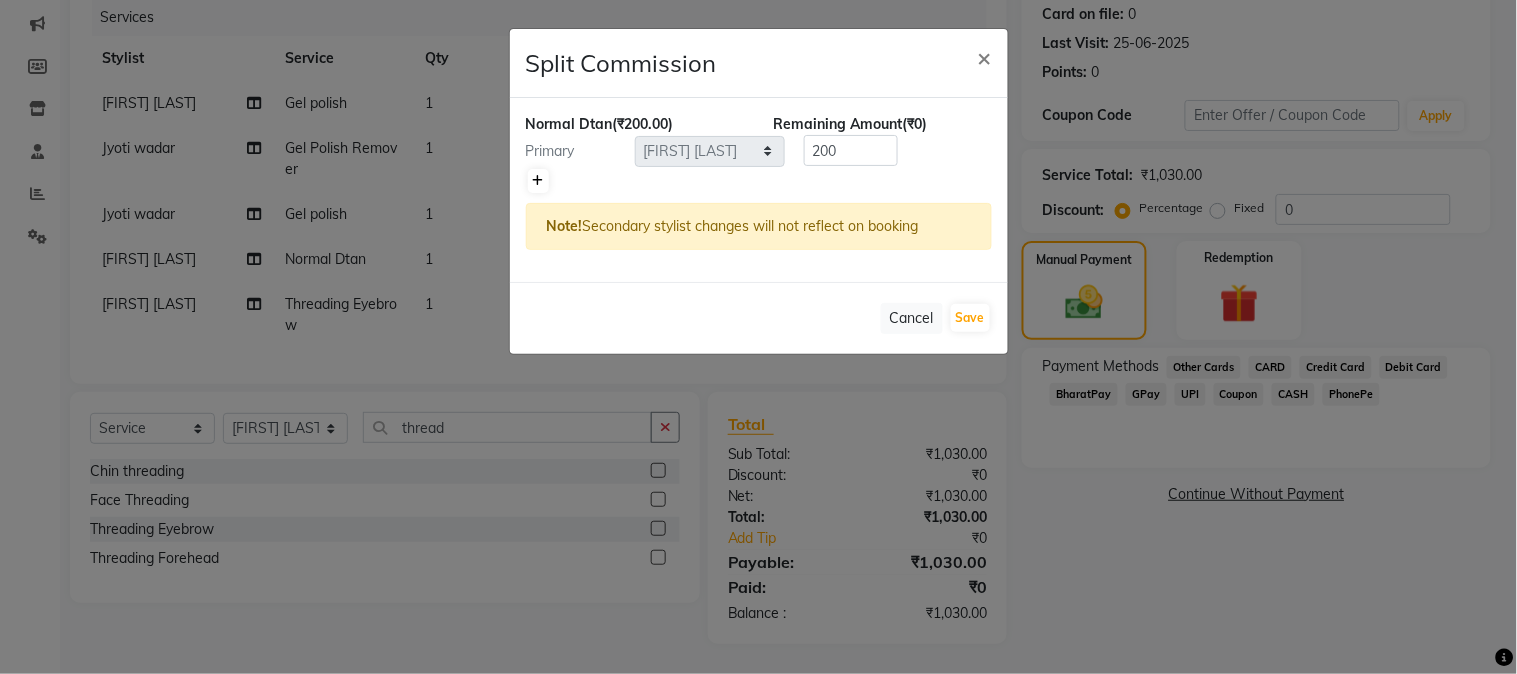 click 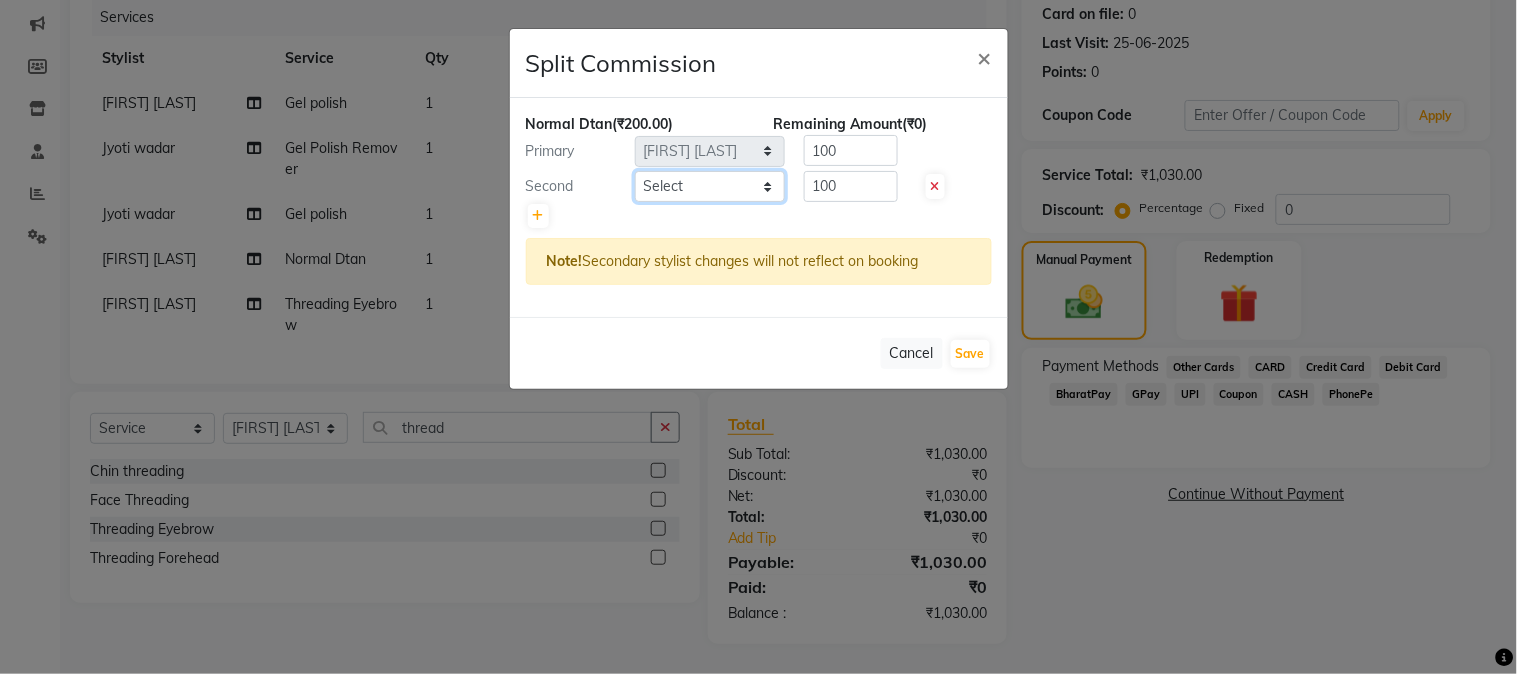 click on "Select [NAME] [NAME] [NAME] [NAME] Manager [NAME] [NAME] [NAME] [NAME] Samruddhi Mhamunkar Sayali Sonam soni Swati Singh" 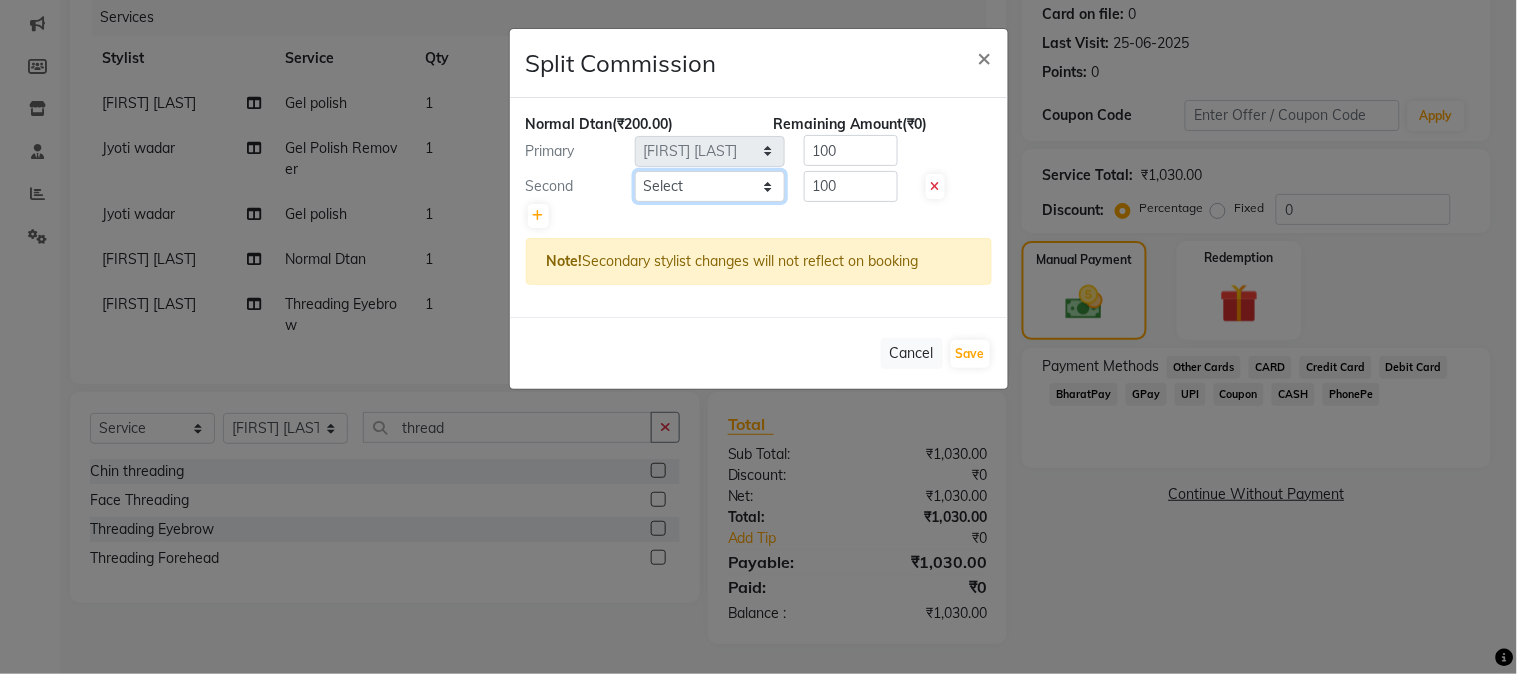 select on "84560" 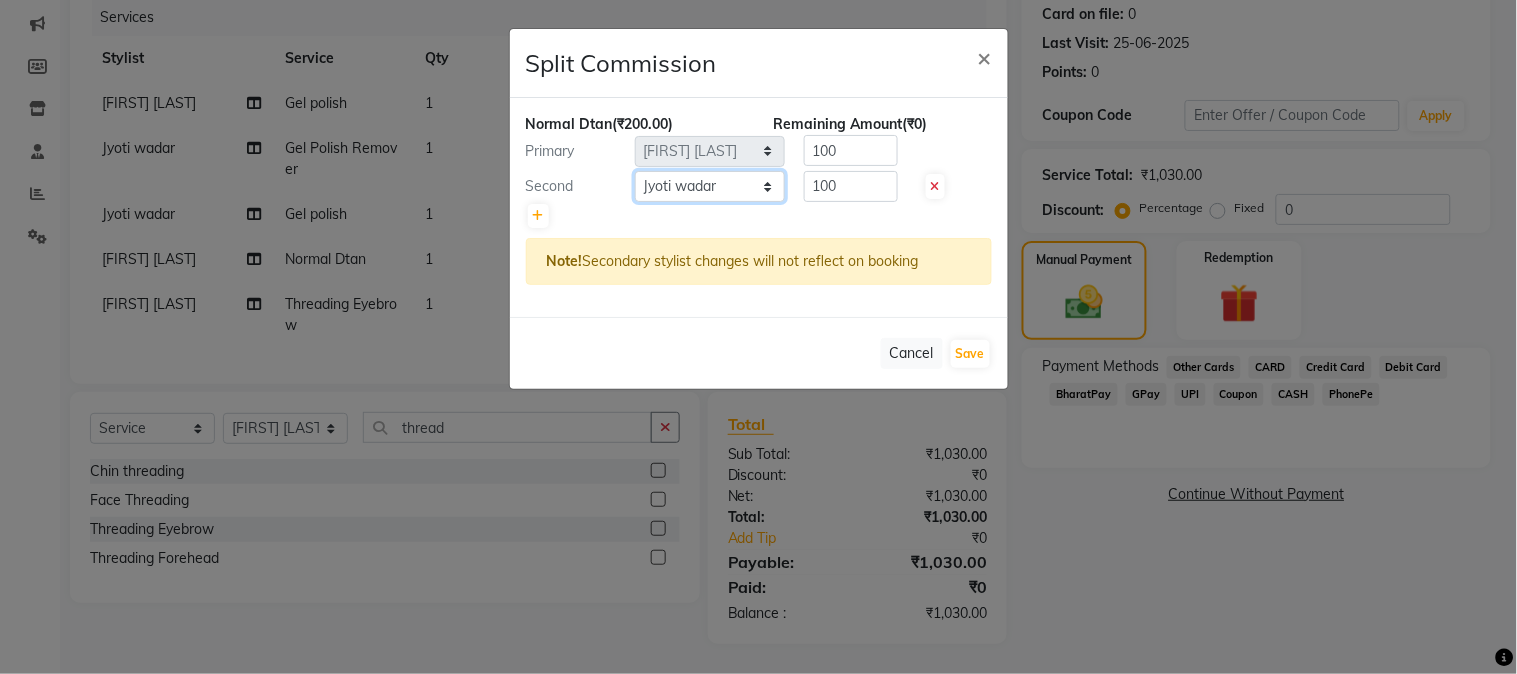 click on "Select [NAME] [NAME] [NAME] [NAME] Manager [NAME] [NAME] [NAME] [NAME] Samruddhi Mhamunkar Sayali Sonam soni Swati Singh" 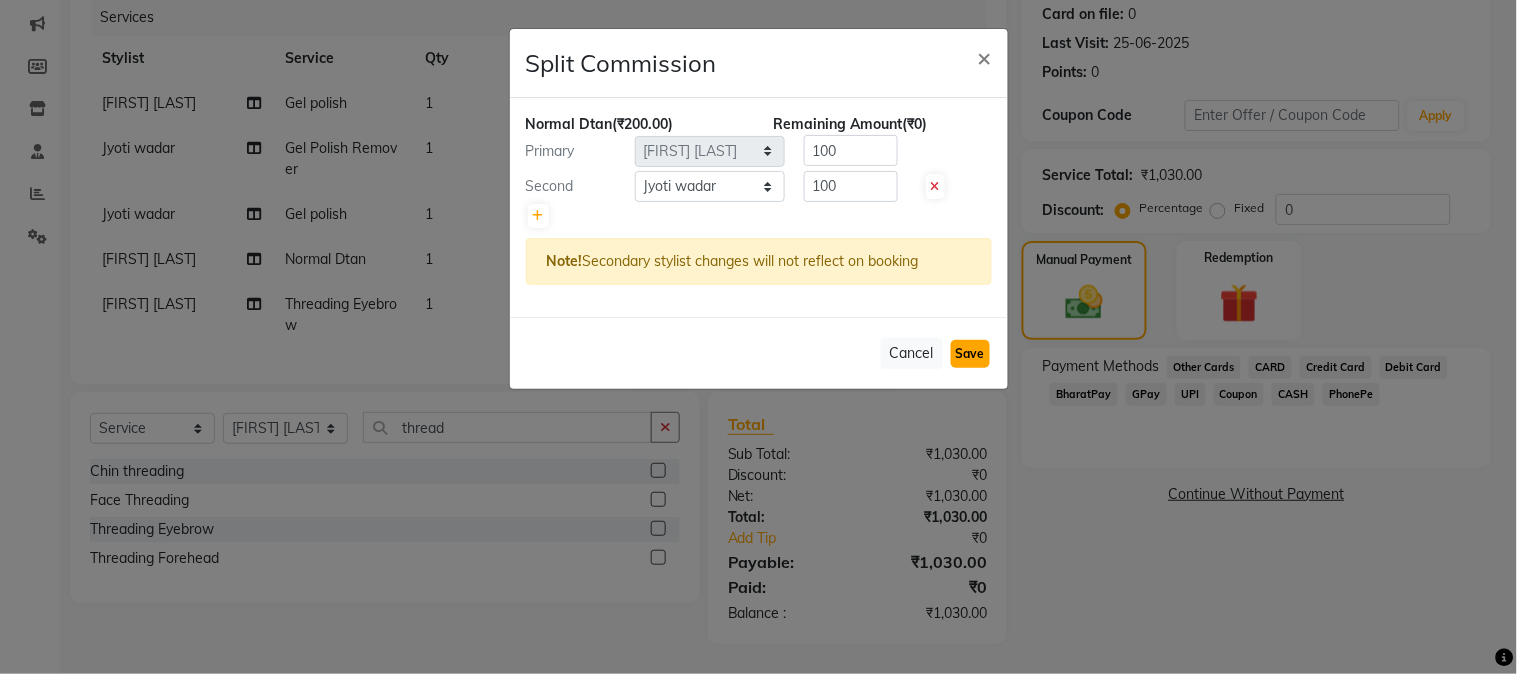 click on "Save" 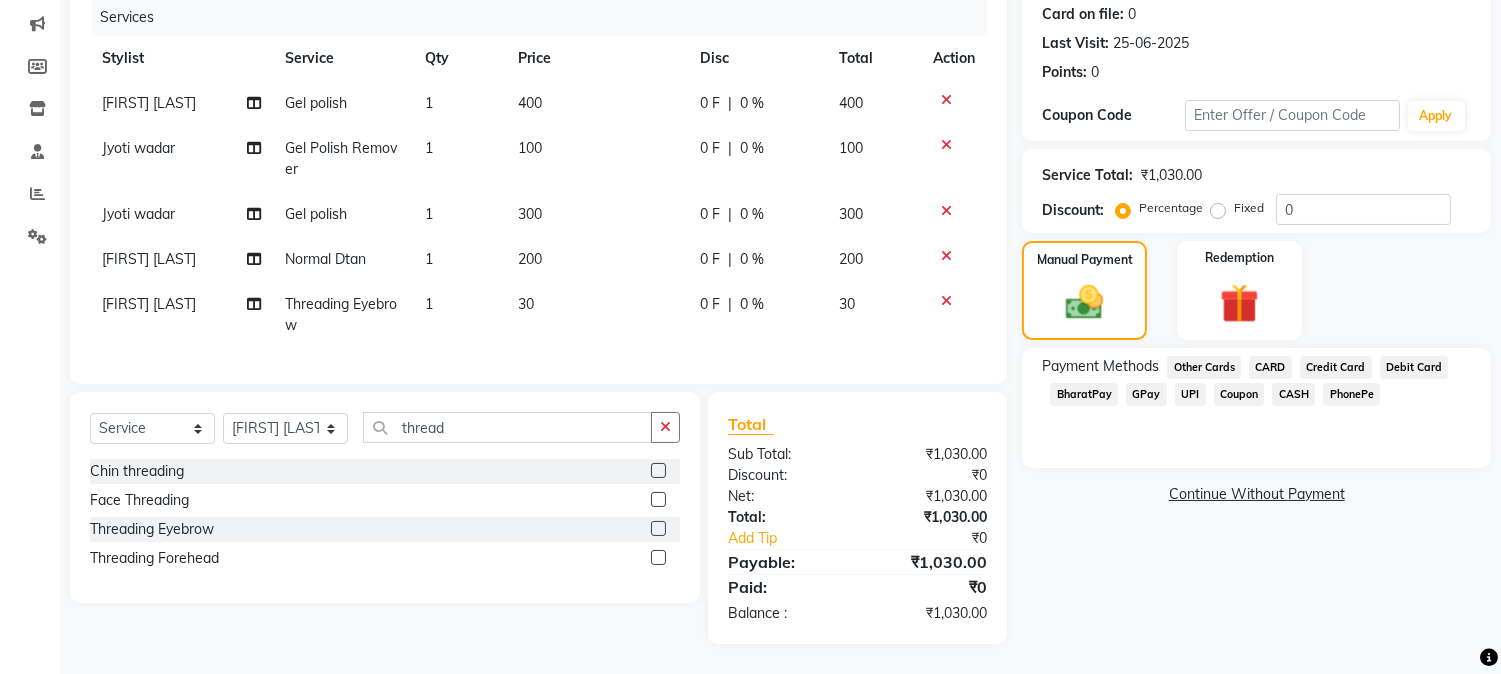 click on "GPay" 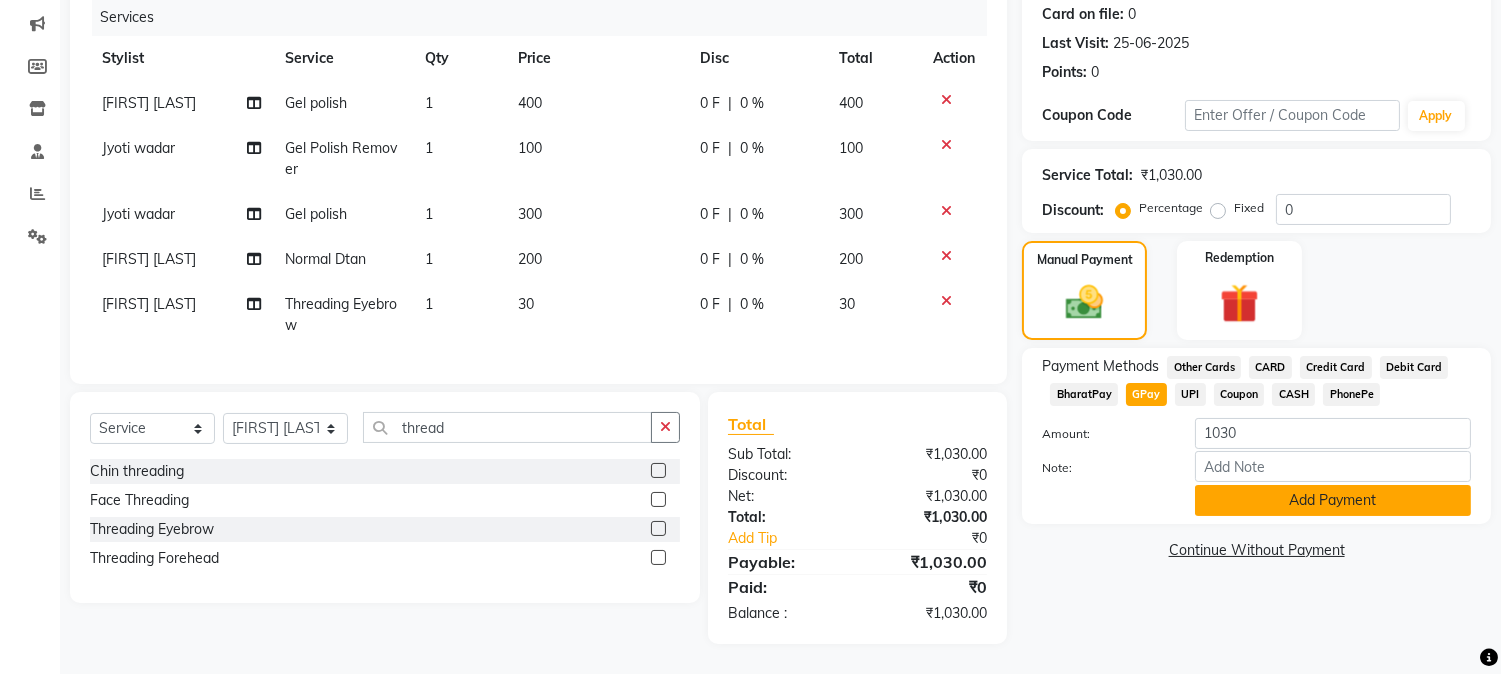 click on "Add Payment" 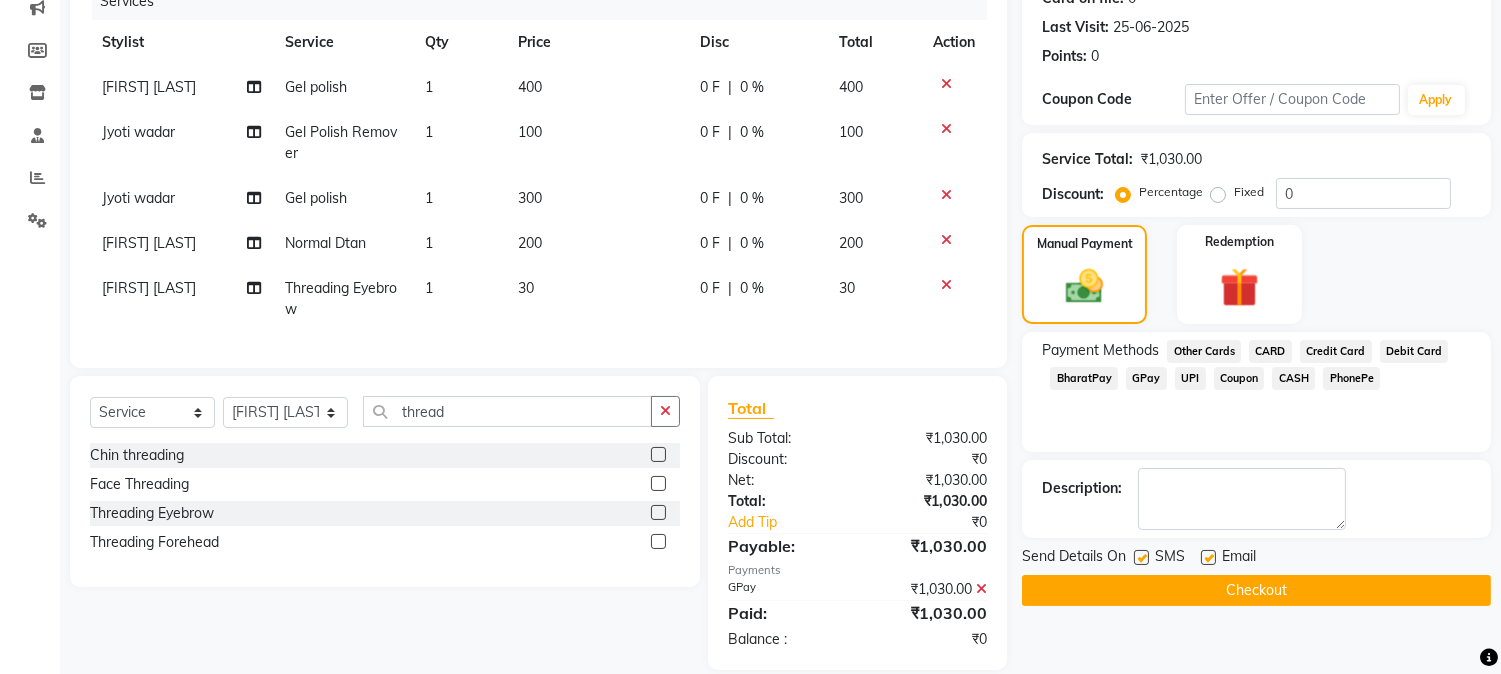 scroll, scrollTop: 307, scrollLeft: 0, axis: vertical 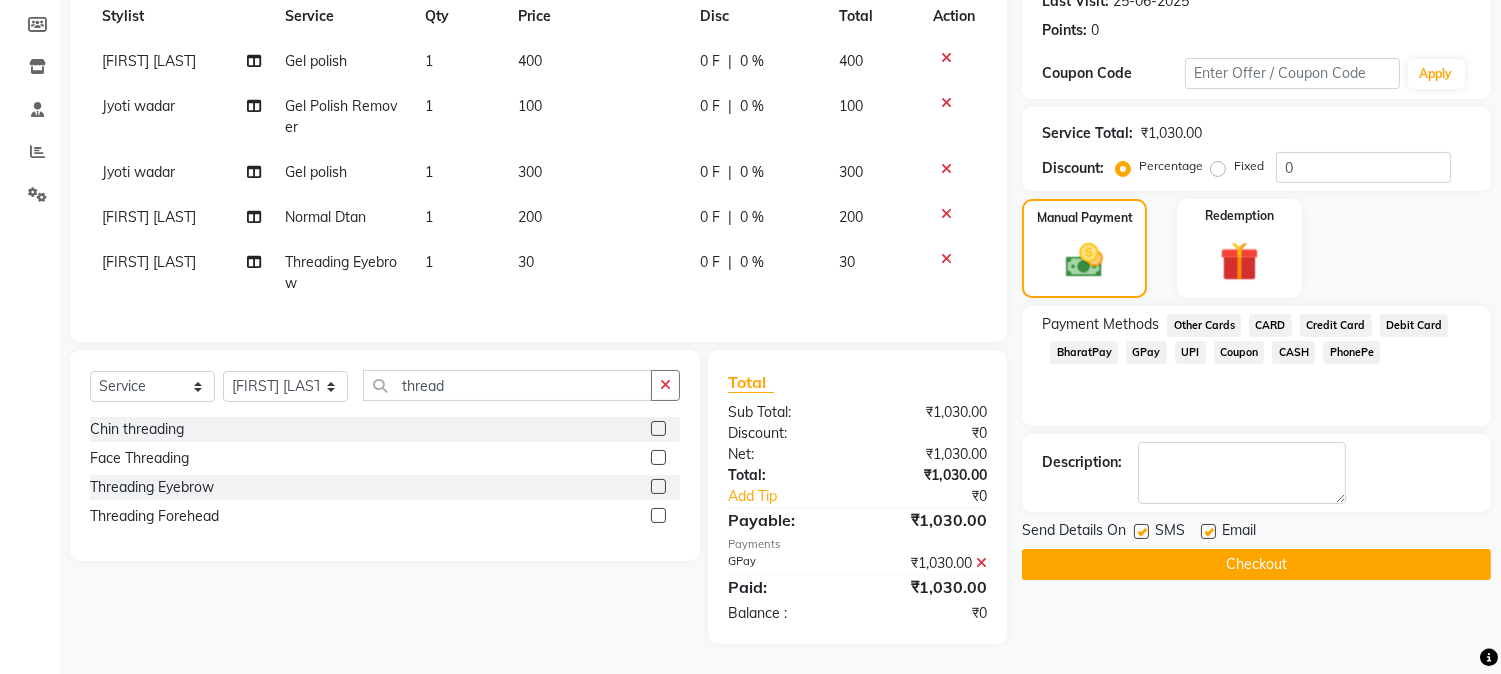 click on "Checkout" 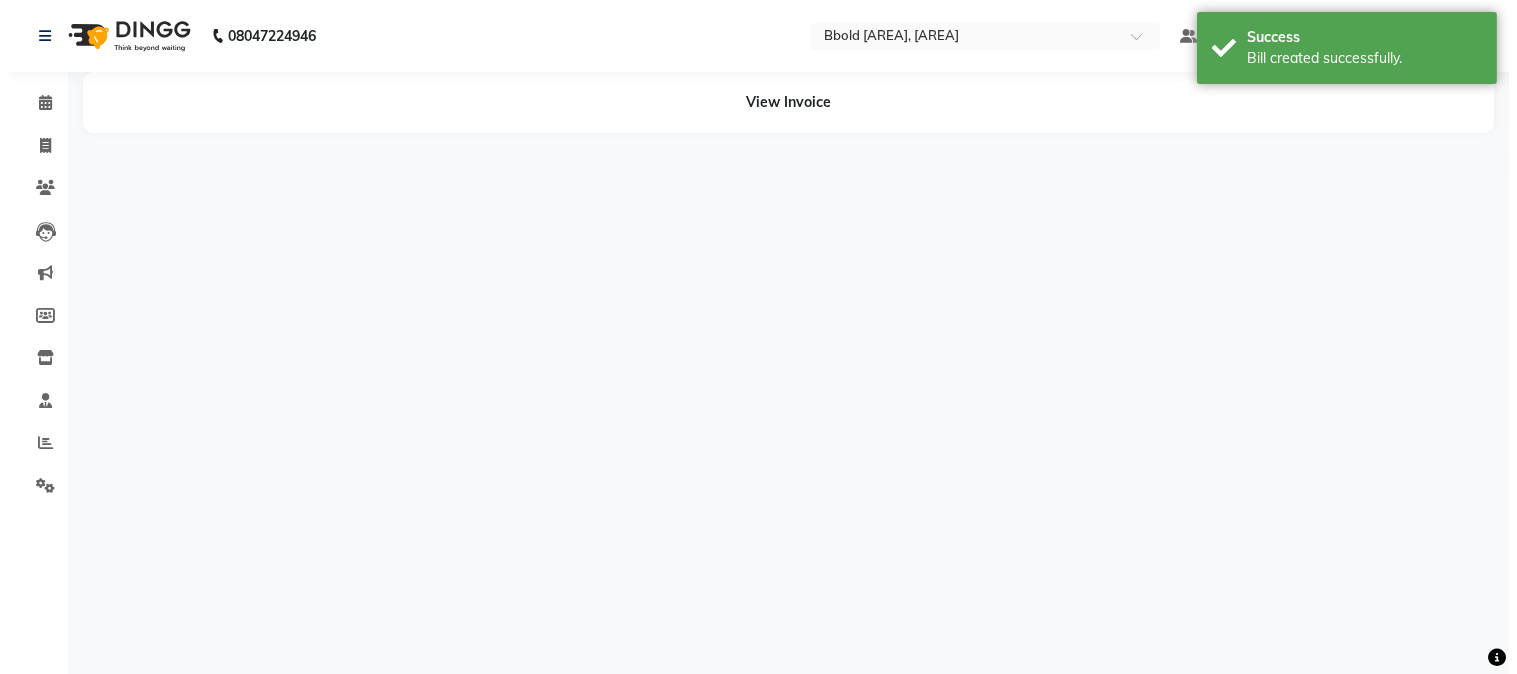 scroll, scrollTop: 0, scrollLeft: 0, axis: both 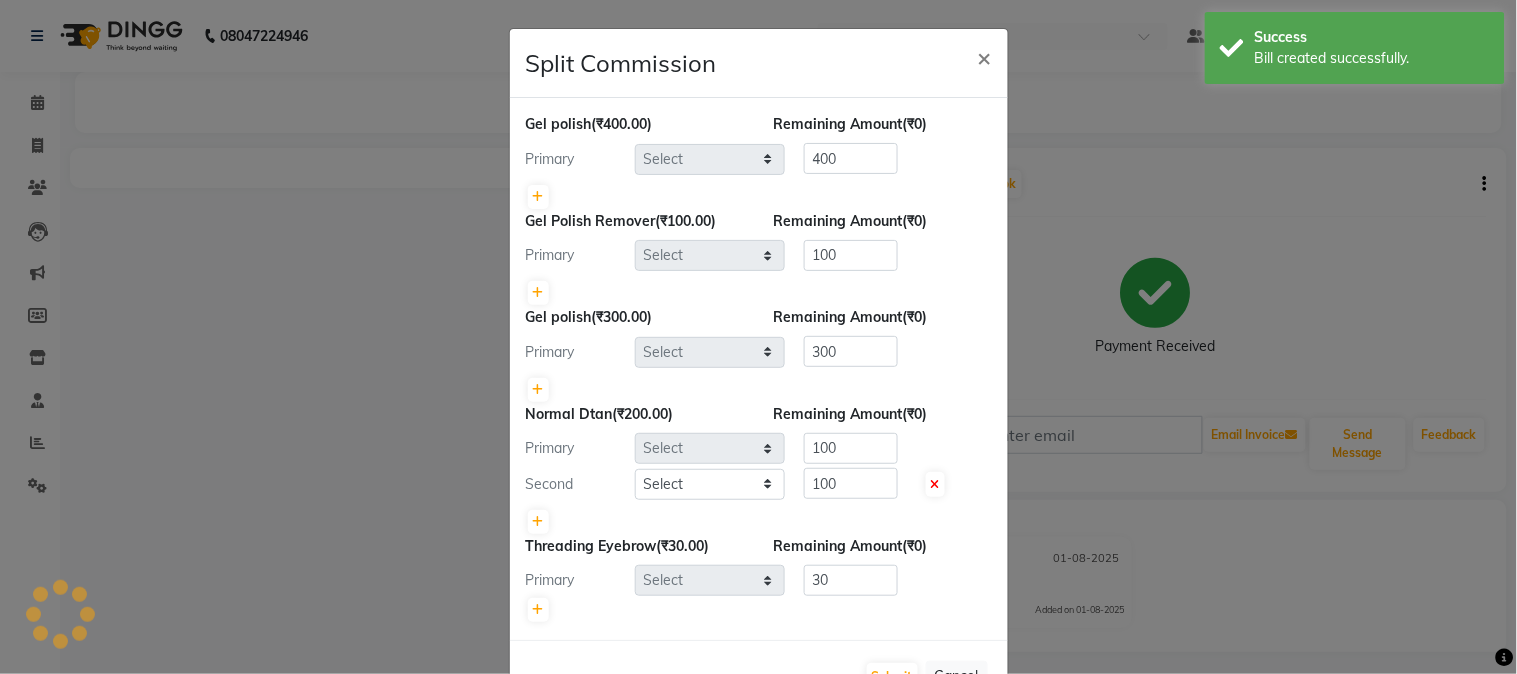 select on "78161" 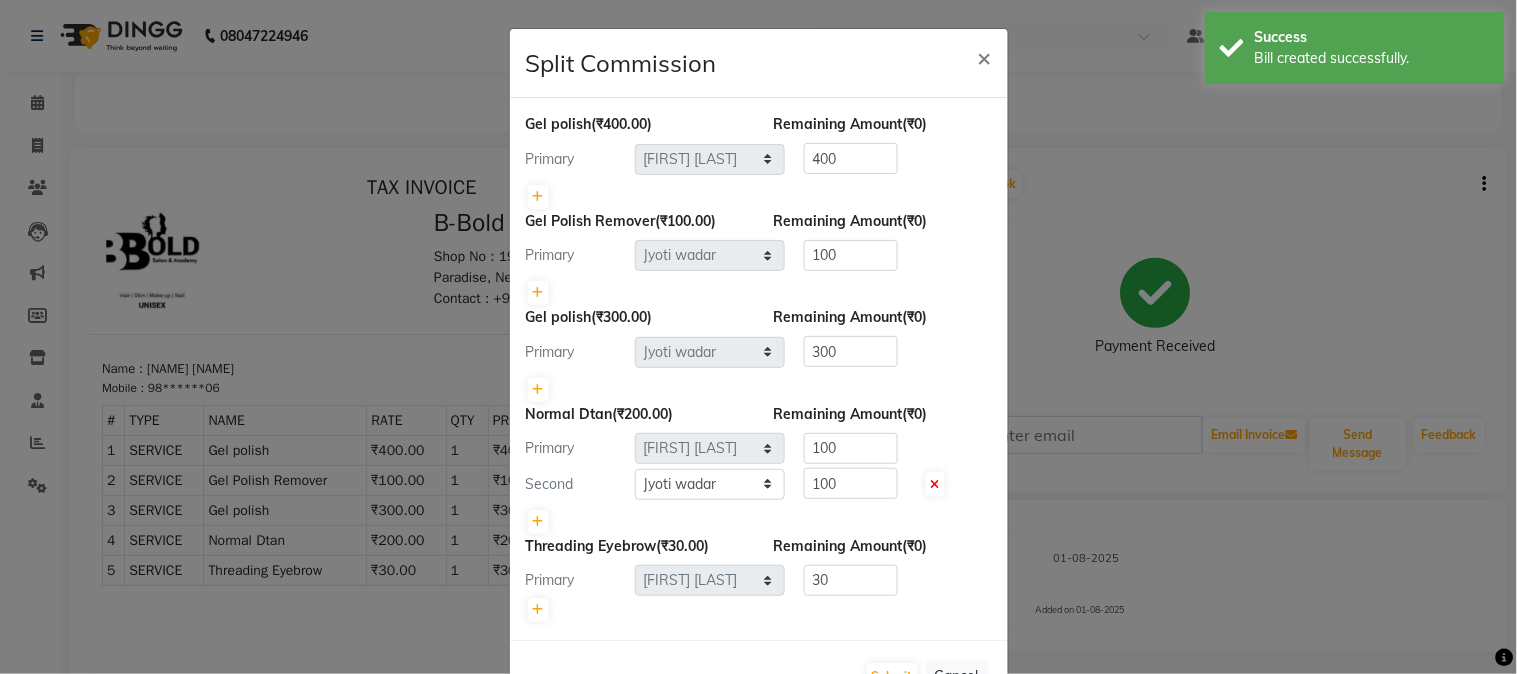 scroll, scrollTop: 0, scrollLeft: 0, axis: both 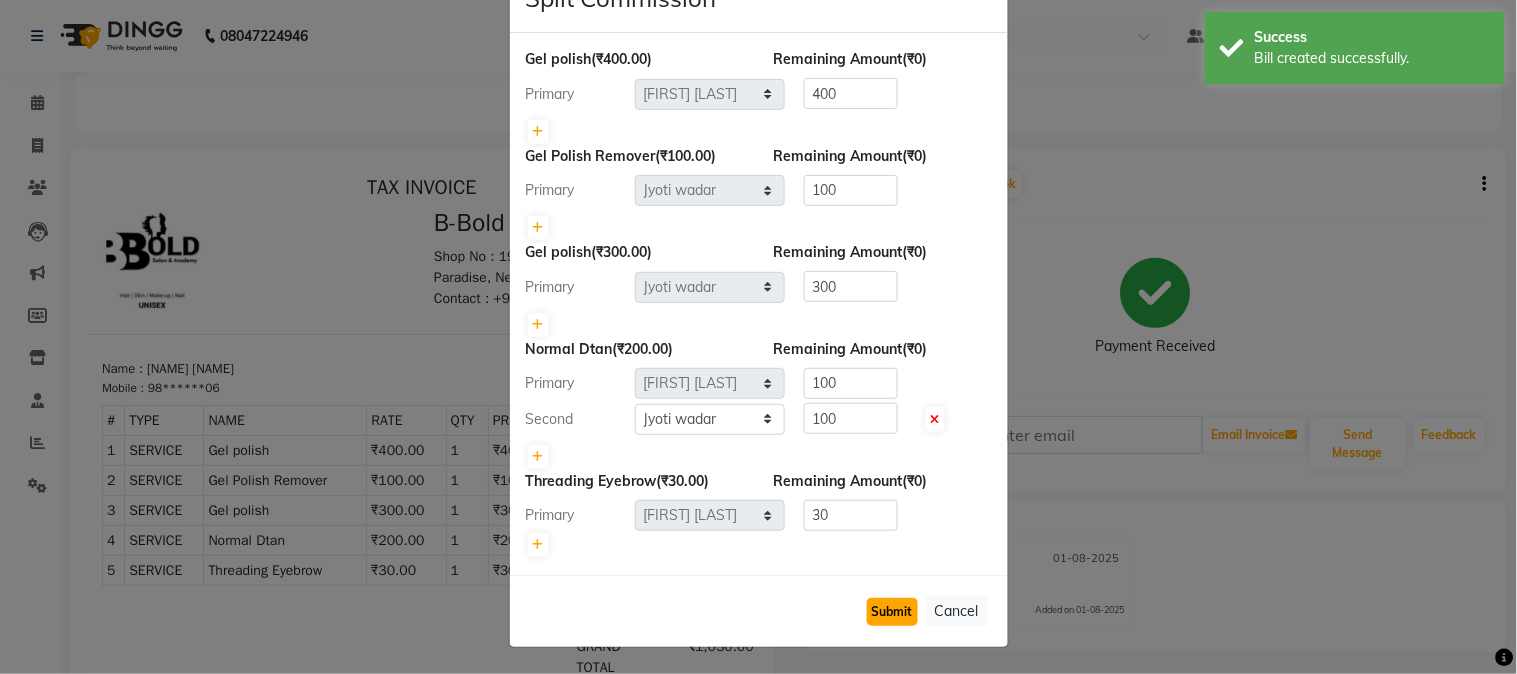 click on "Submit" 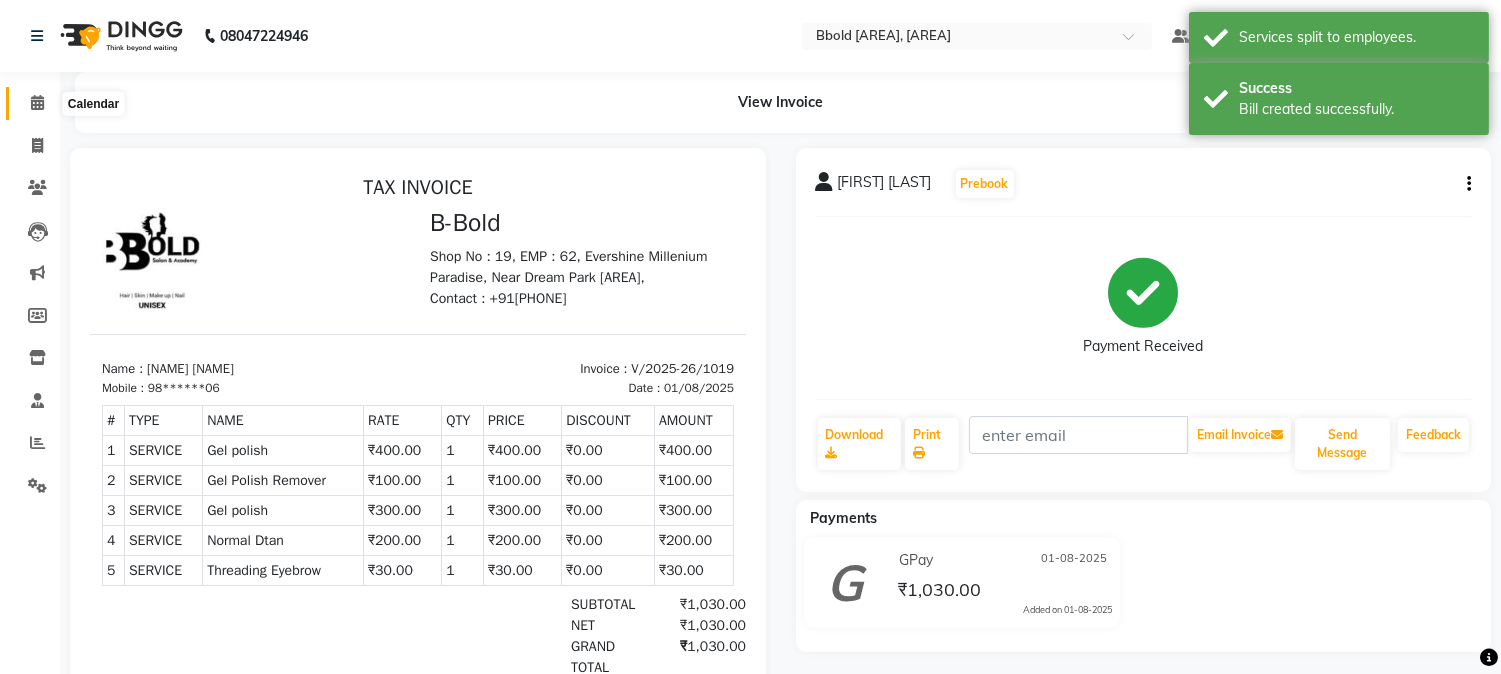 click 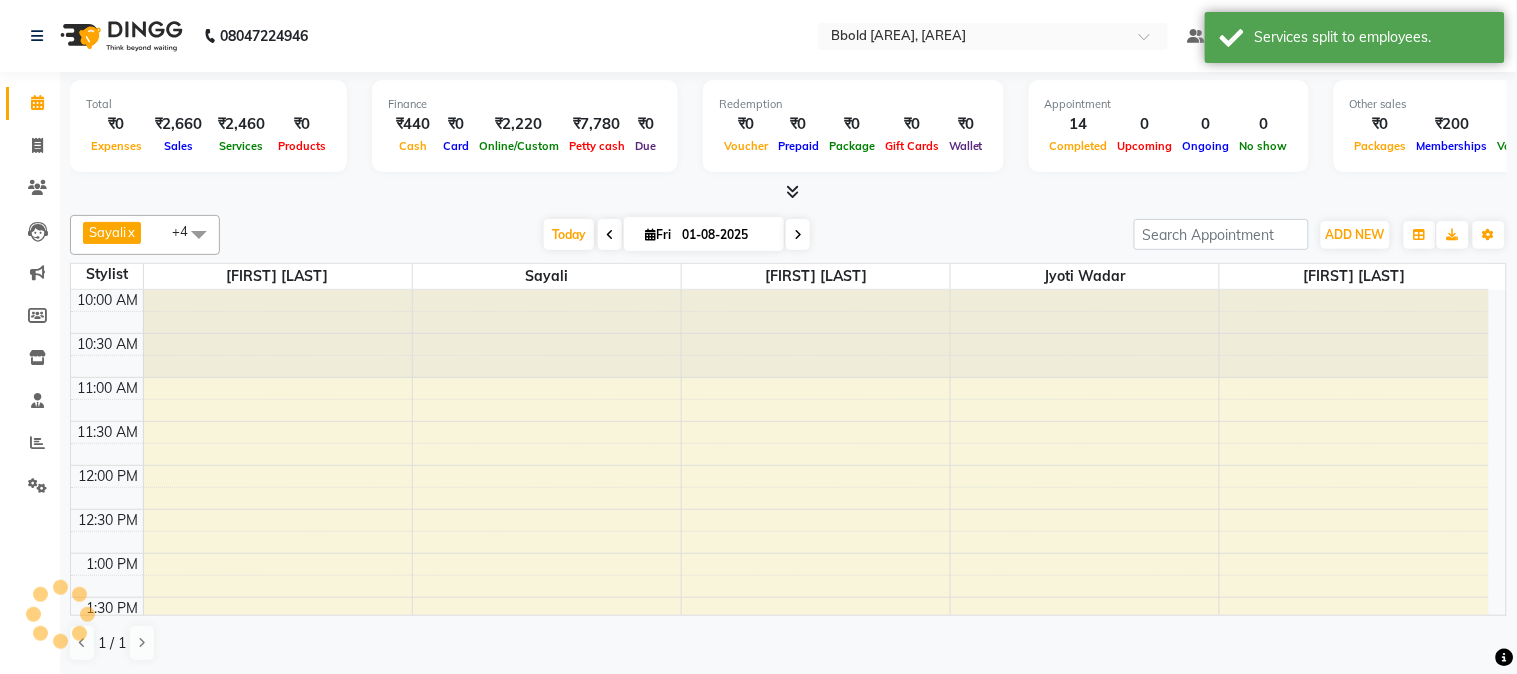 scroll, scrollTop: 0, scrollLeft: 0, axis: both 